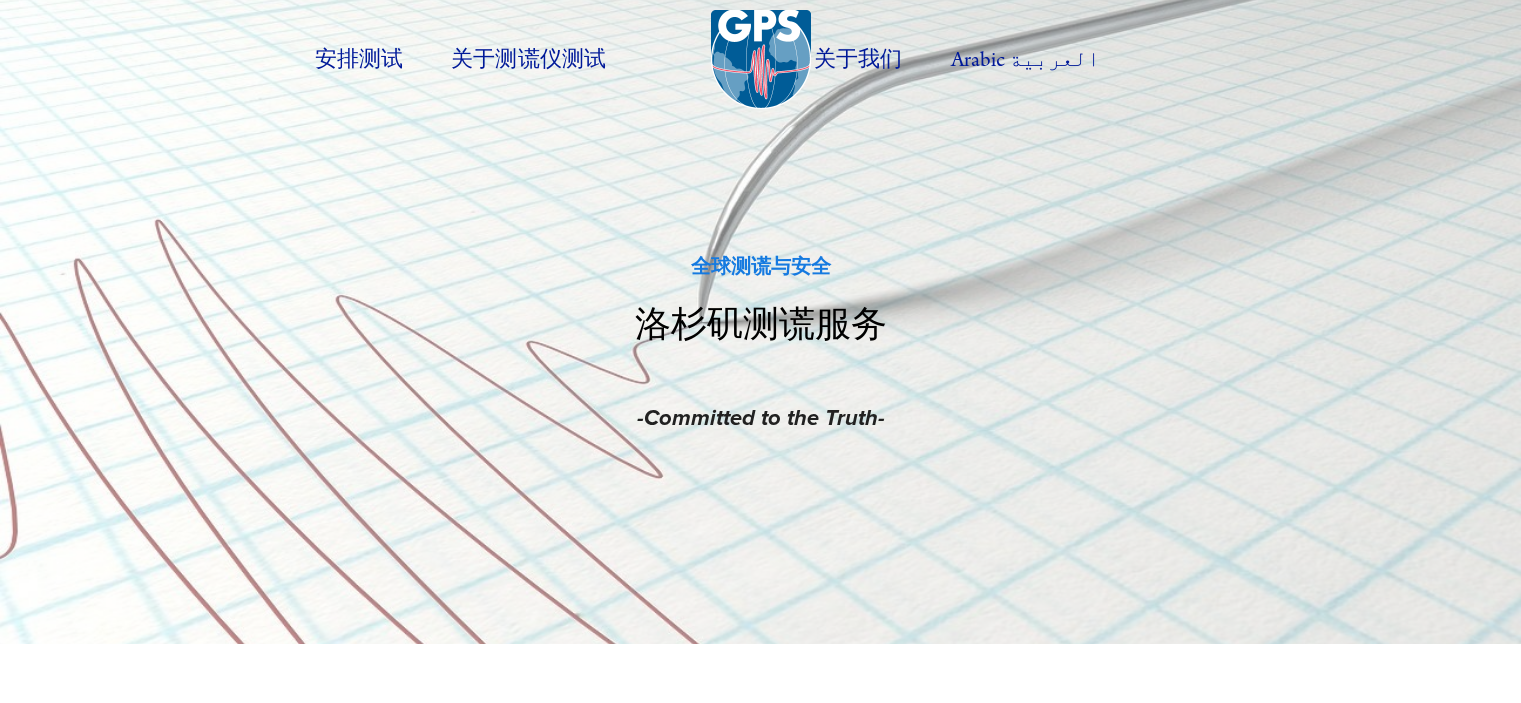 scroll, scrollTop: 0, scrollLeft: 0, axis: both 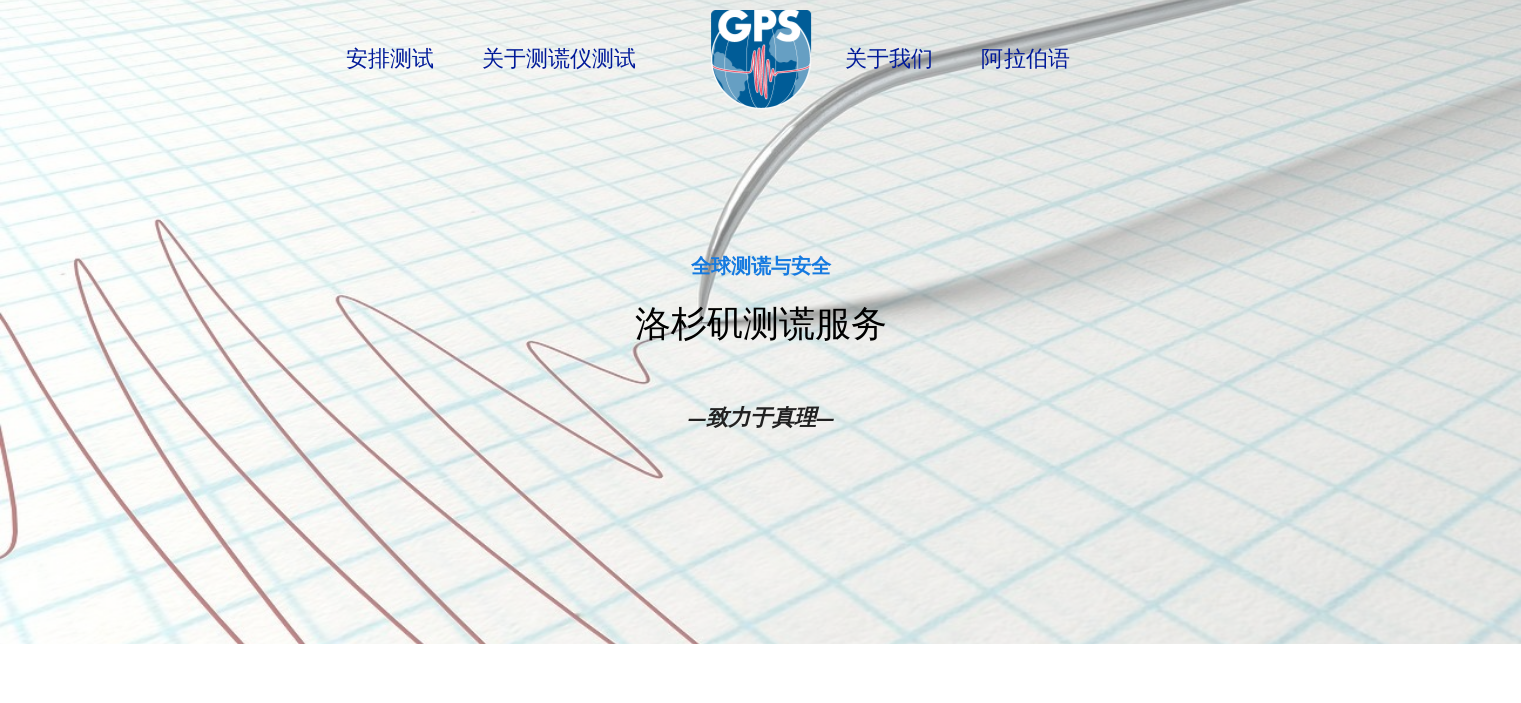 click on "洛杉矶测谎服务" at bounding box center (761, 341) 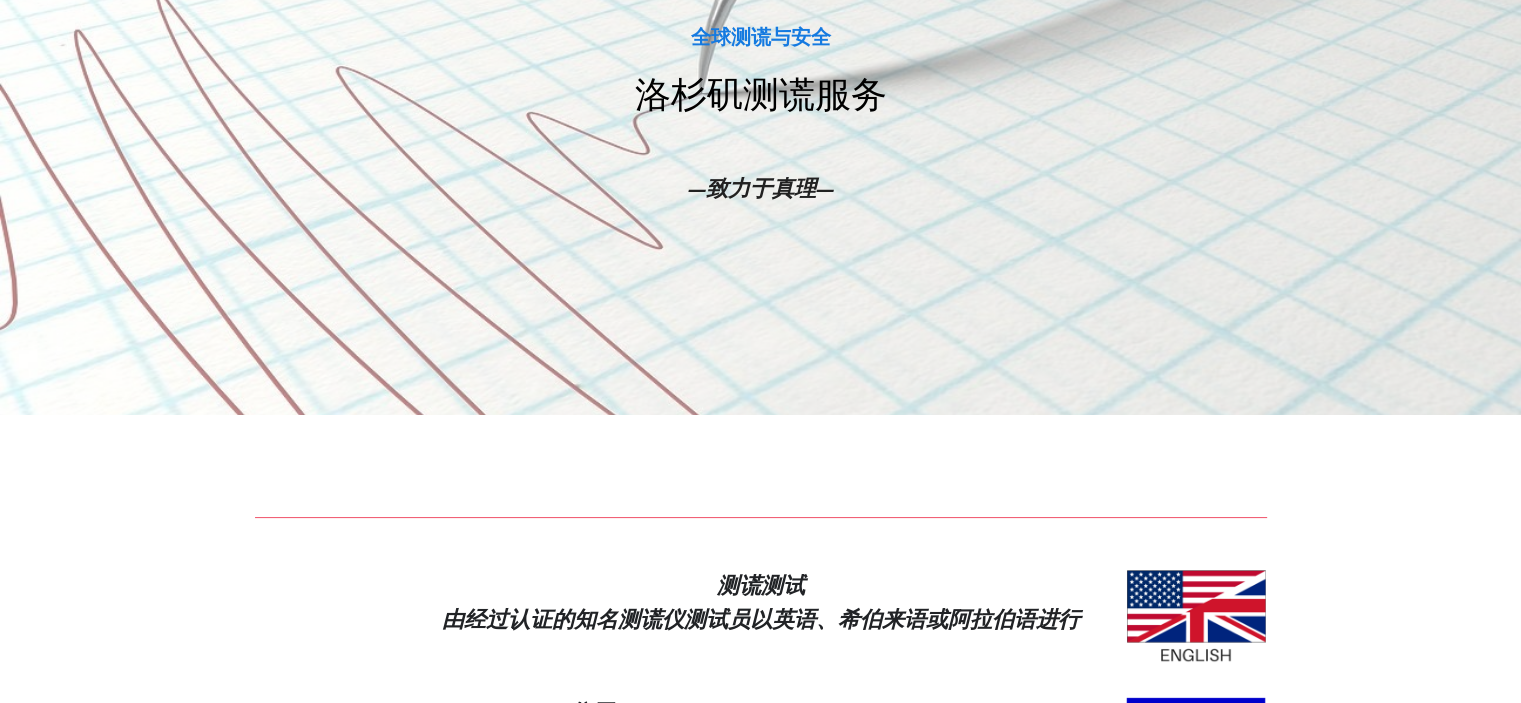 scroll, scrollTop: 0, scrollLeft: 0, axis: both 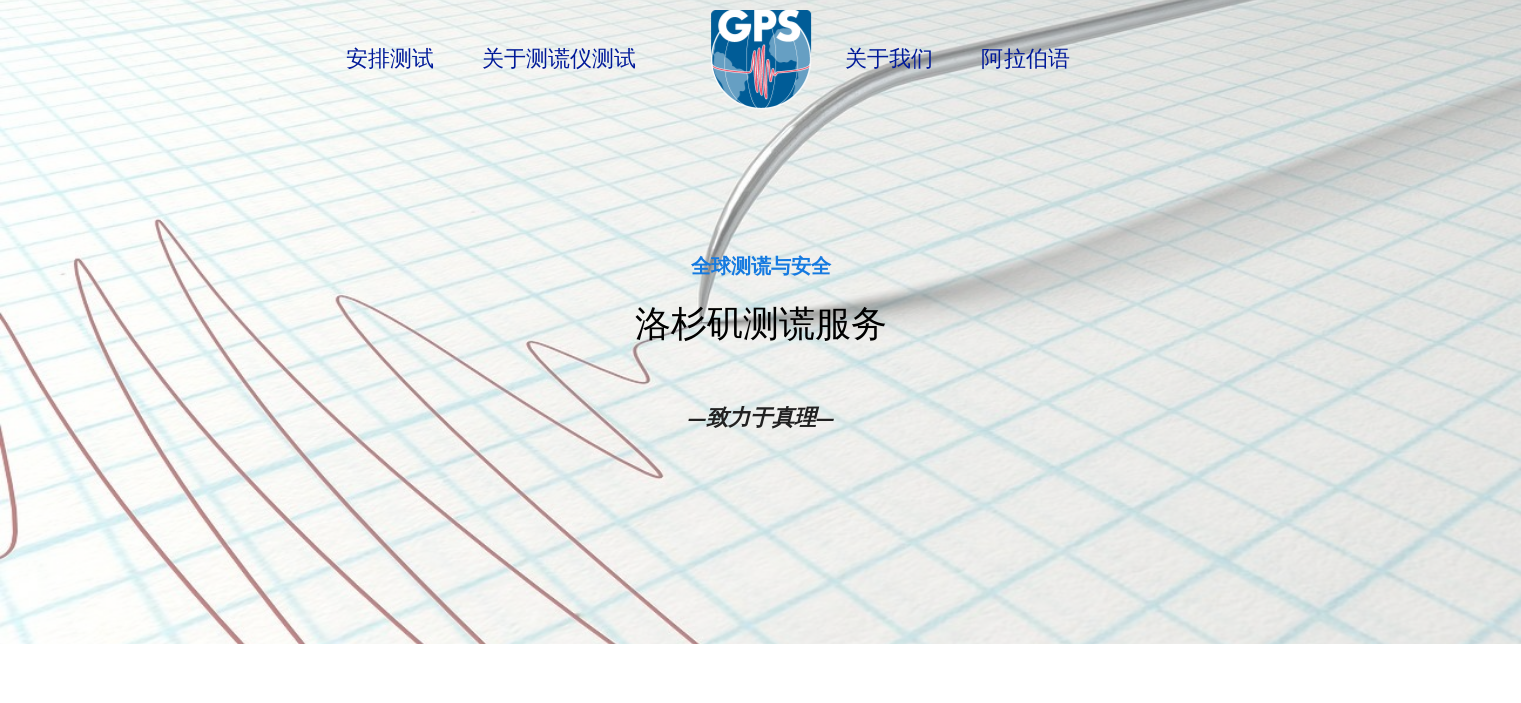 drag, startPoint x: 1092, startPoint y: 256, endPoint x: 1079, endPoint y: 227, distance: 31.780497 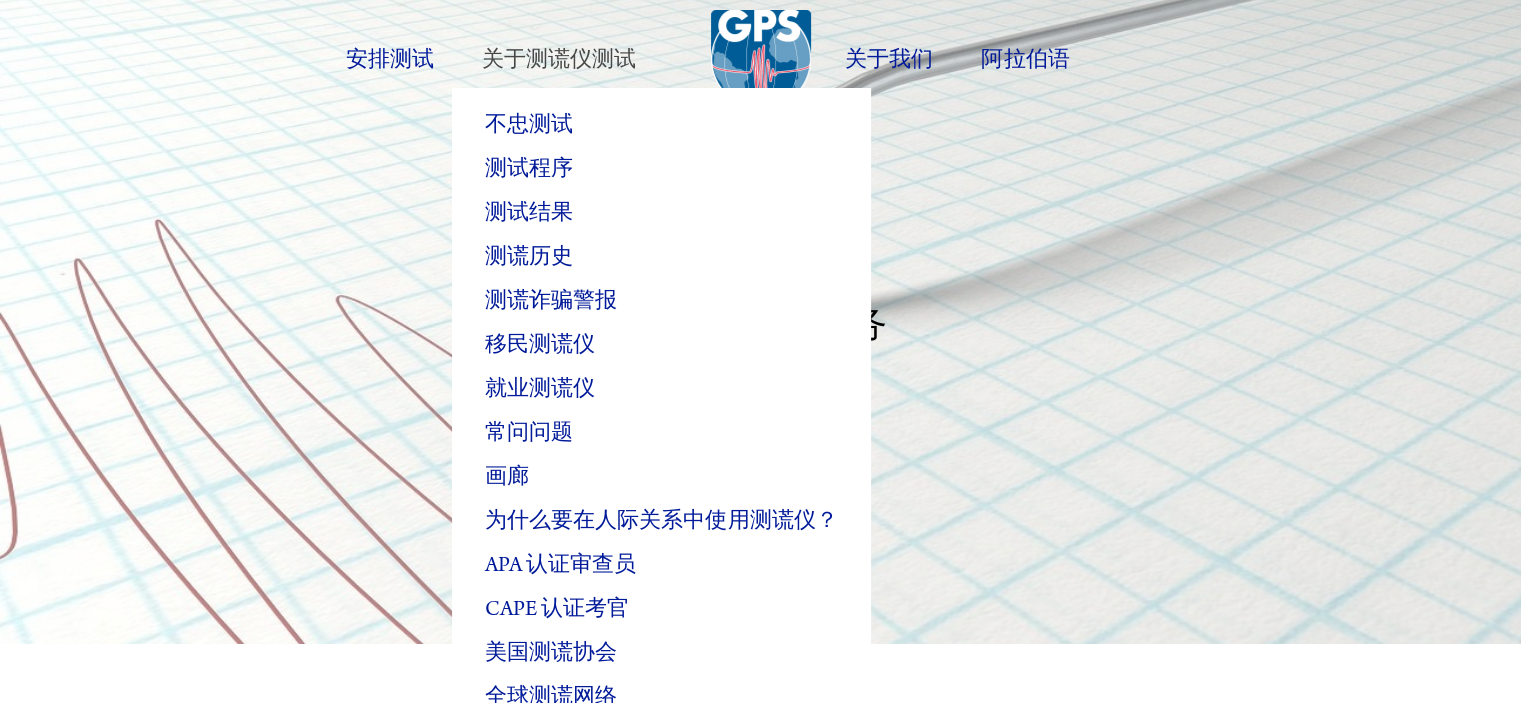 drag, startPoint x: 1079, startPoint y: 227, endPoint x: 579, endPoint y: 59, distance: 527.4694 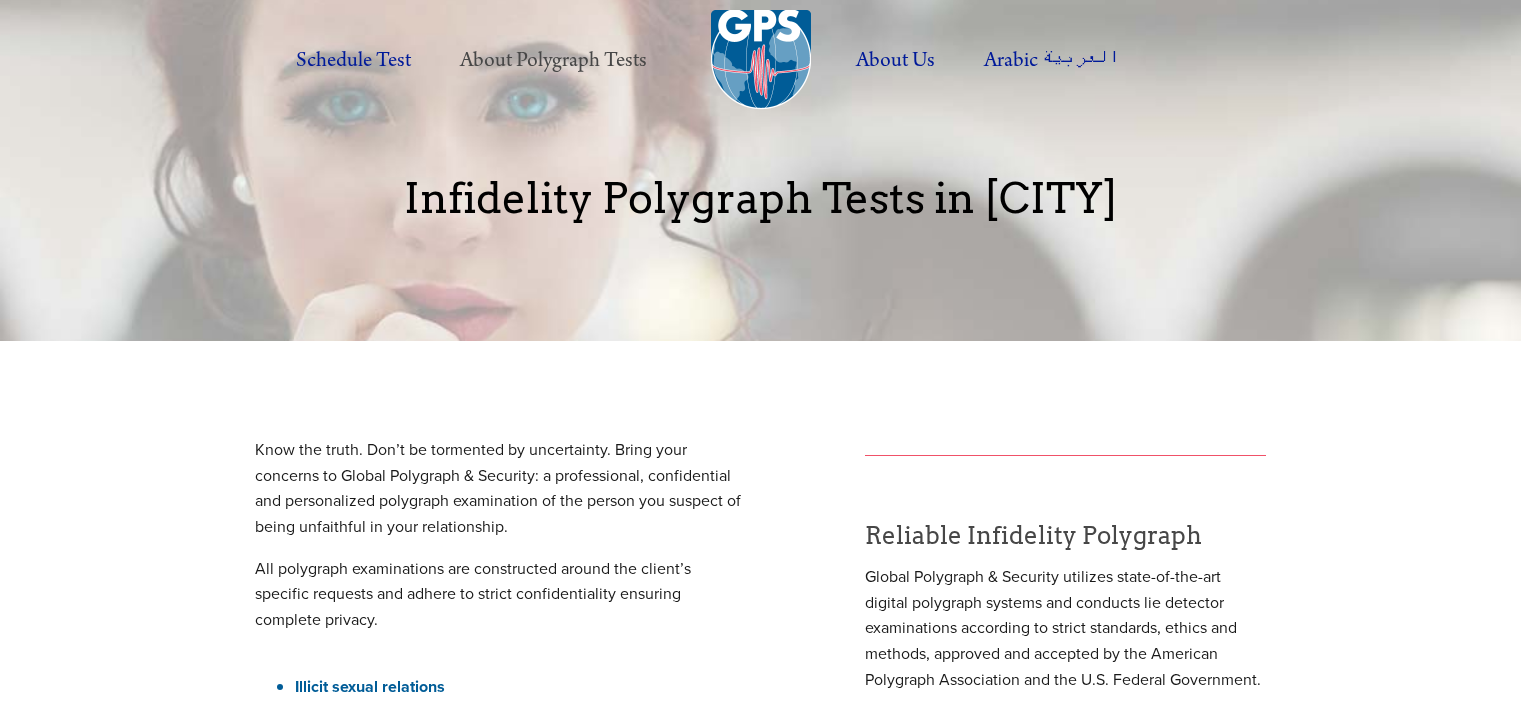 scroll, scrollTop: 0, scrollLeft: 0, axis: both 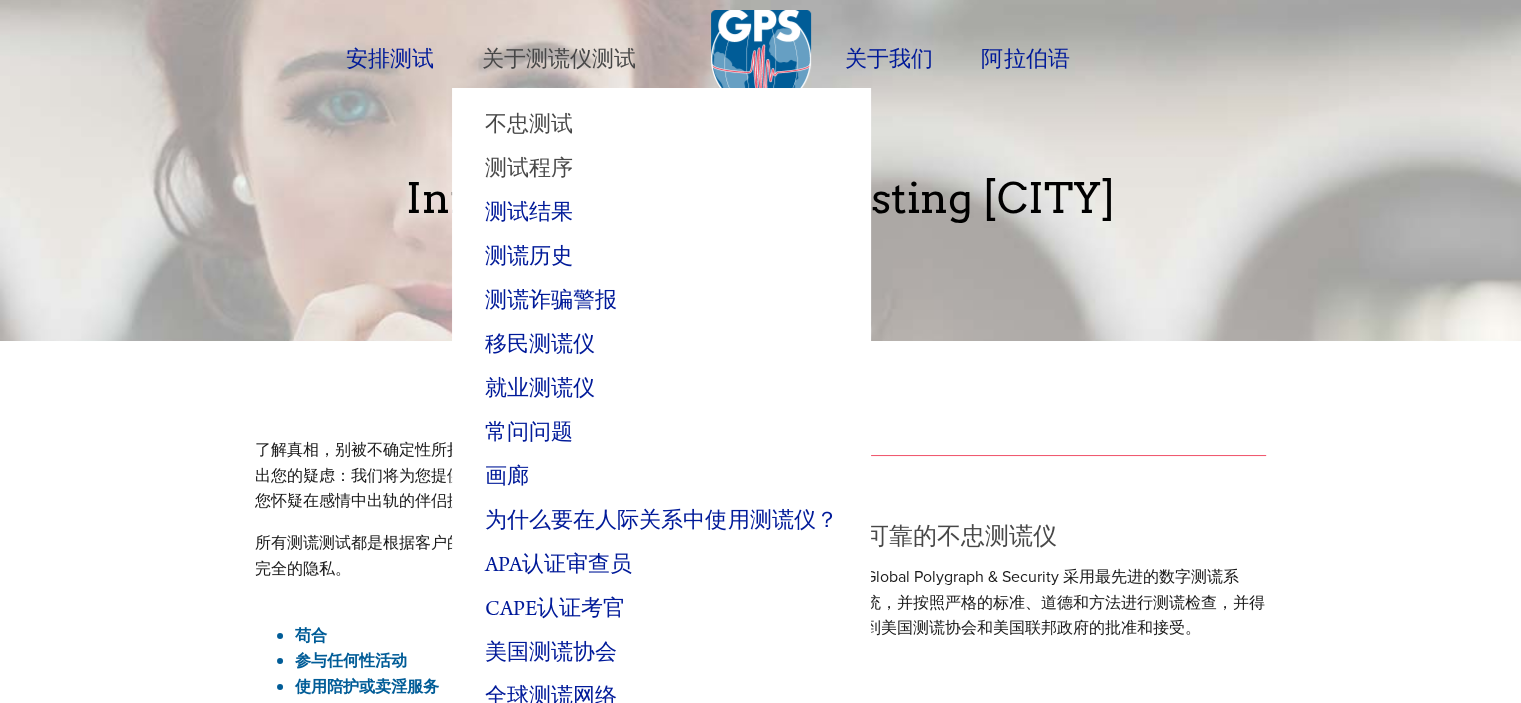 click on "测试程序" at bounding box center [529, 169] 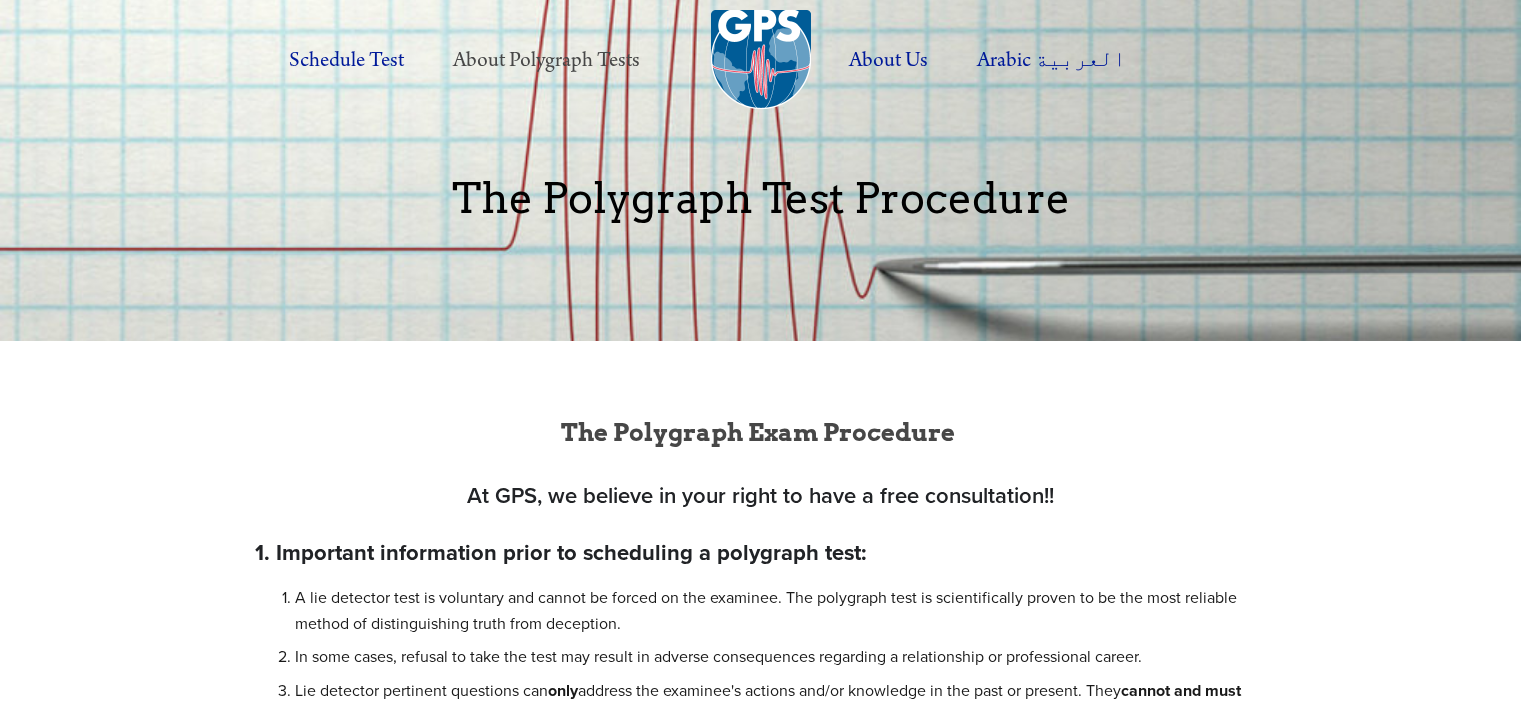 scroll, scrollTop: 0, scrollLeft: 0, axis: both 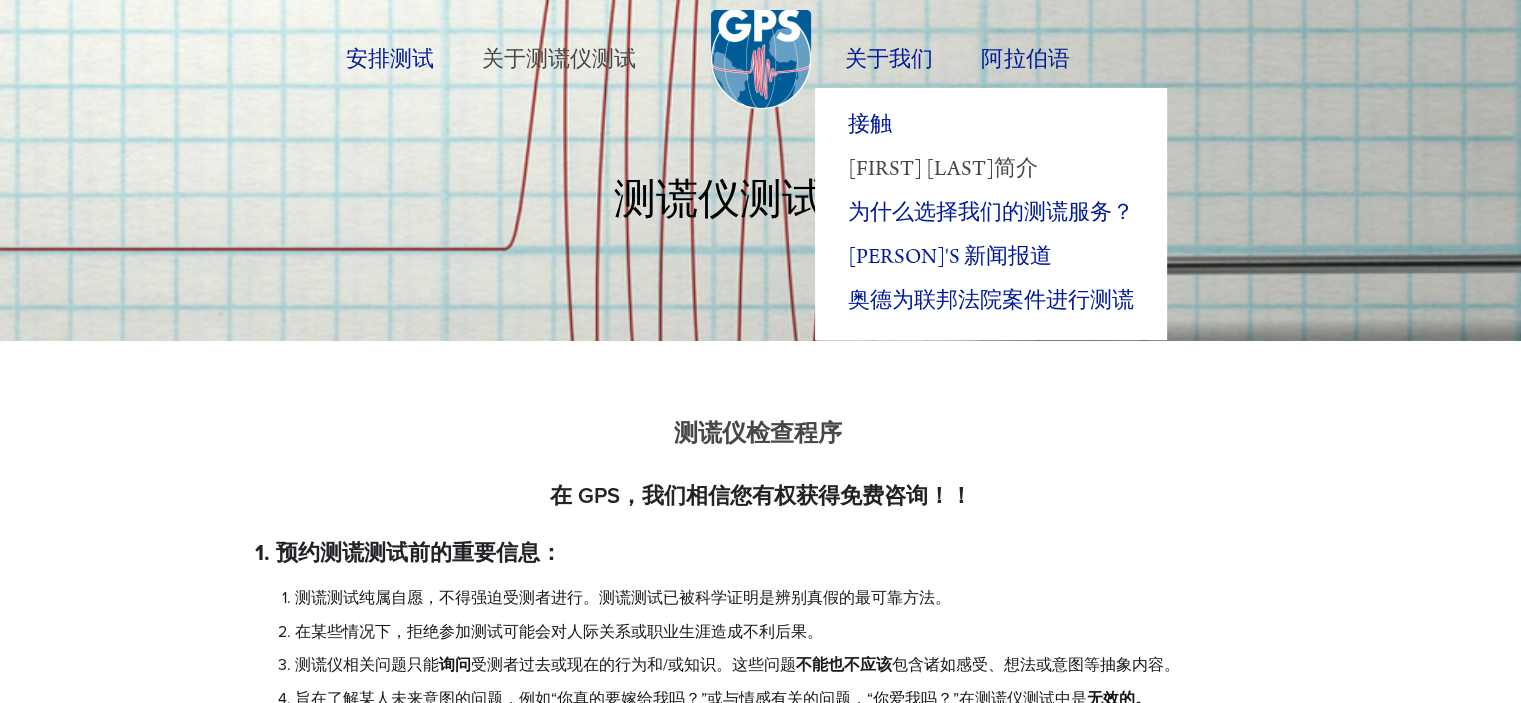 click on "奥德·盖尔弗简介" at bounding box center [943, 169] 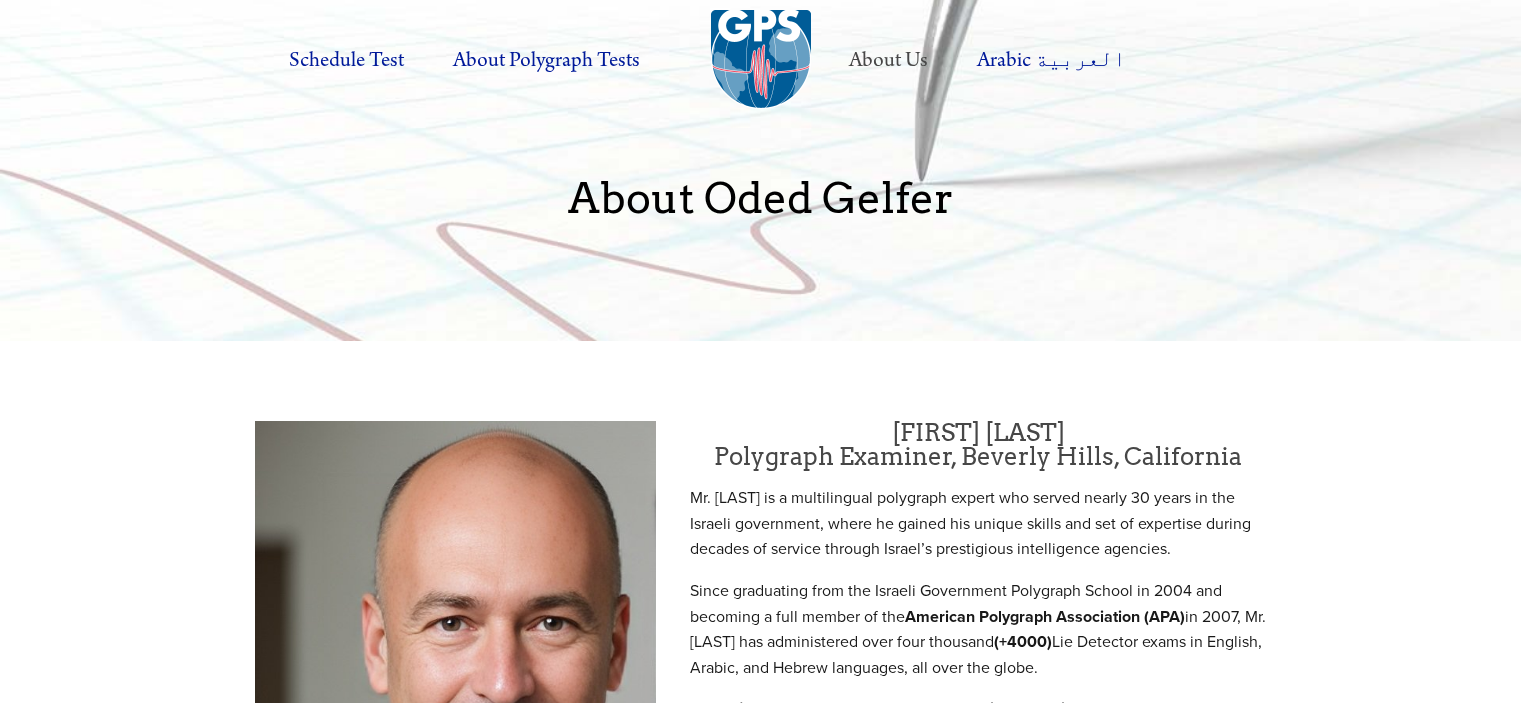 scroll, scrollTop: 0, scrollLeft: 0, axis: both 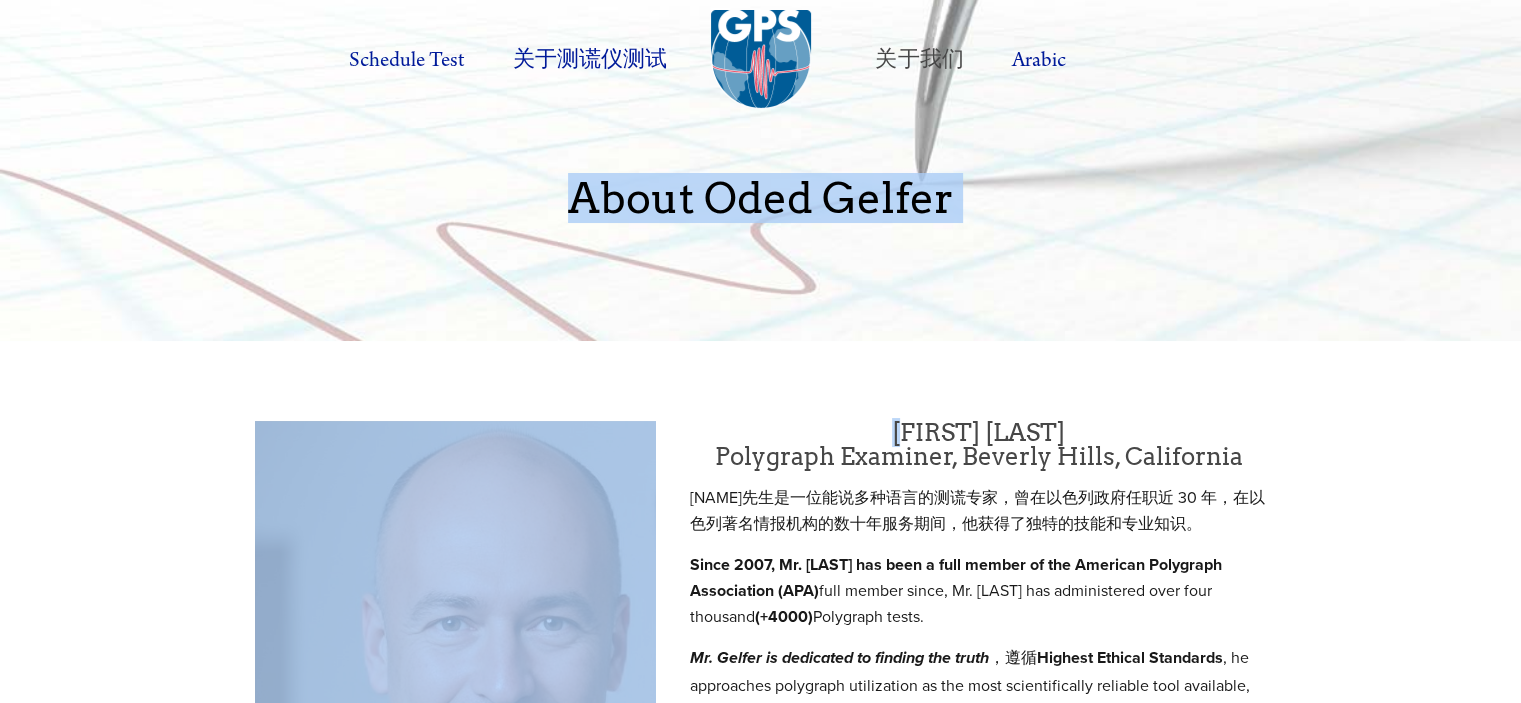 drag, startPoint x: 596, startPoint y: 215, endPoint x: 923, endPoint y: 324, distance: 344.68826 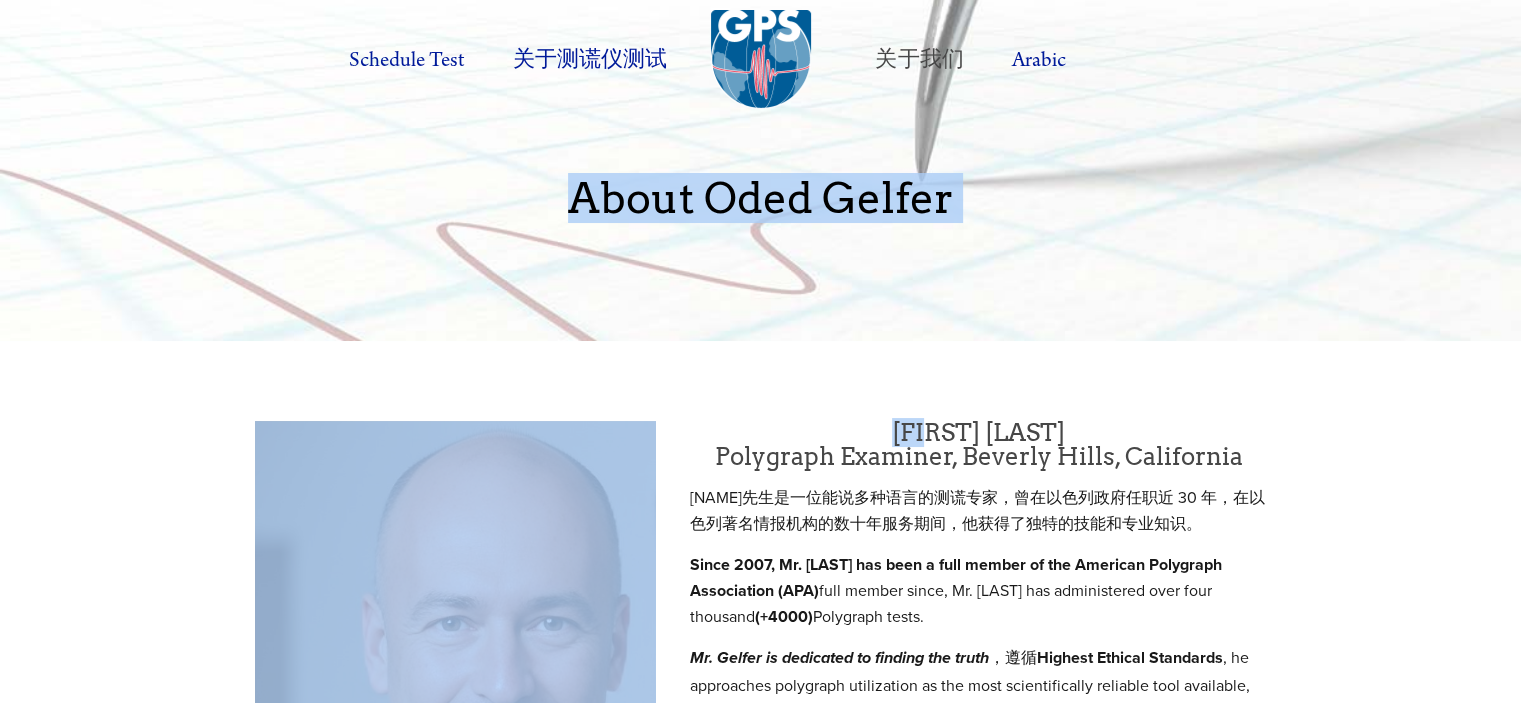 click on "Gelfer 先生的专业领域包括： 测谎/测谎测试 人类情报（HUMINT） 信息获取技术 情报分析 物理安全 凭借这些技能，盖尔弗先生已成为一位独特的专家，能够运用测谎仪作为工具，在复杂情境和高度敏感的案件中确定真相，例如 性侵犯（#metoo）、青少年测谎、不忠、雇佣、盗窃、刑事案件、移民、名人等等。 点击以下链接，验证盖尔弗先生的权威资质： APA、 CAPE  、AAPP  、PCSOT
PCSOT" at bounding box center (761, 951) 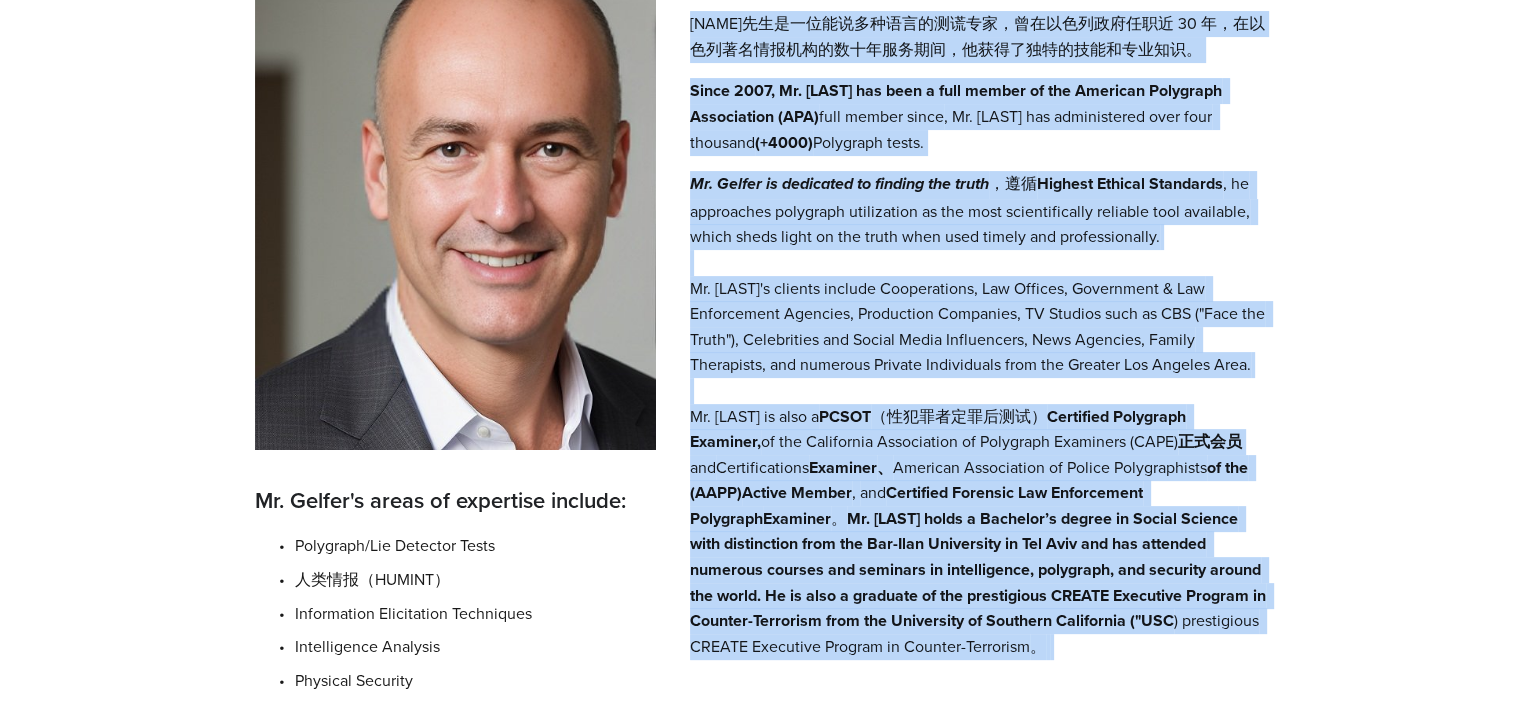 scroll, scrollTop: 600, scrollLeft: 0, axis: vertical 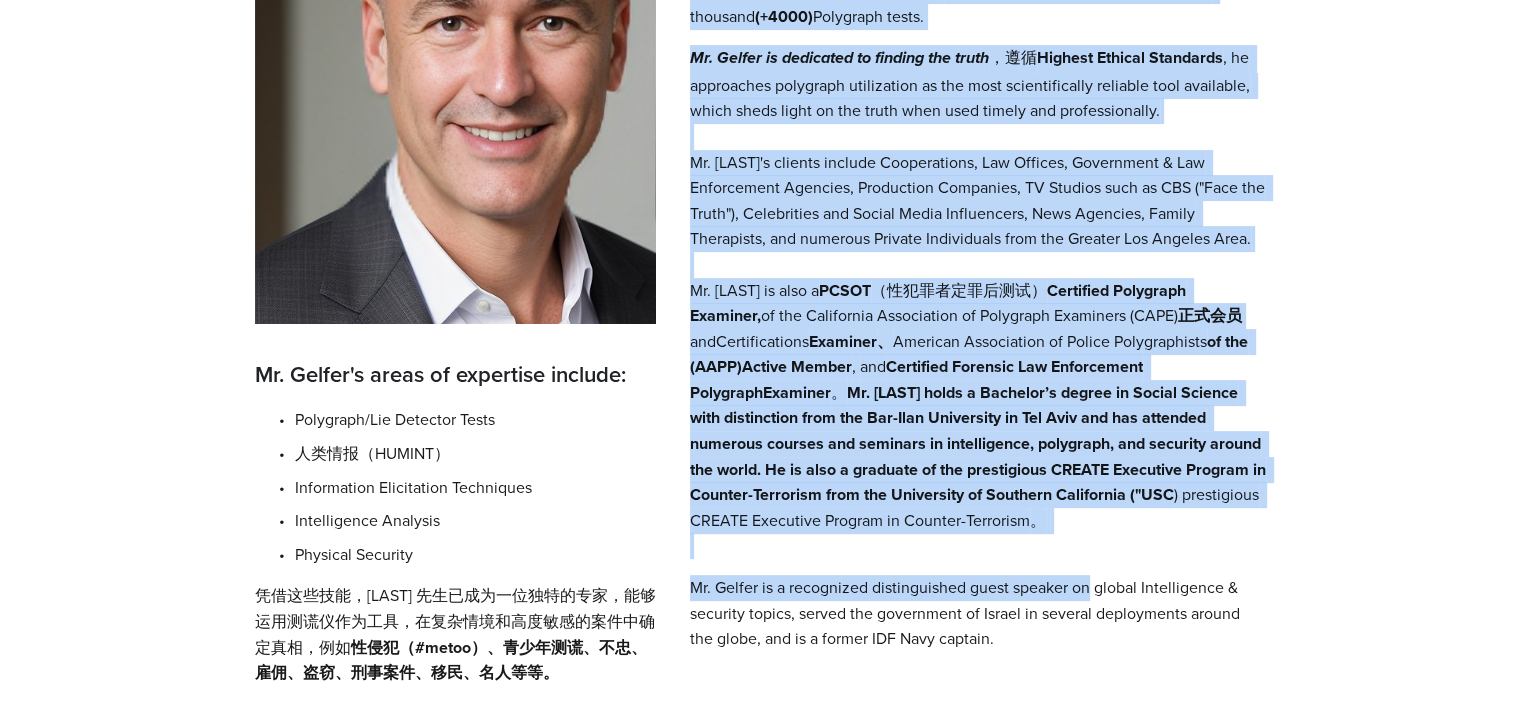 drag, startPoint x: 804, startPoint y: 422, endPoint x: 1051, endPoint y: 504, distance: 260.25565 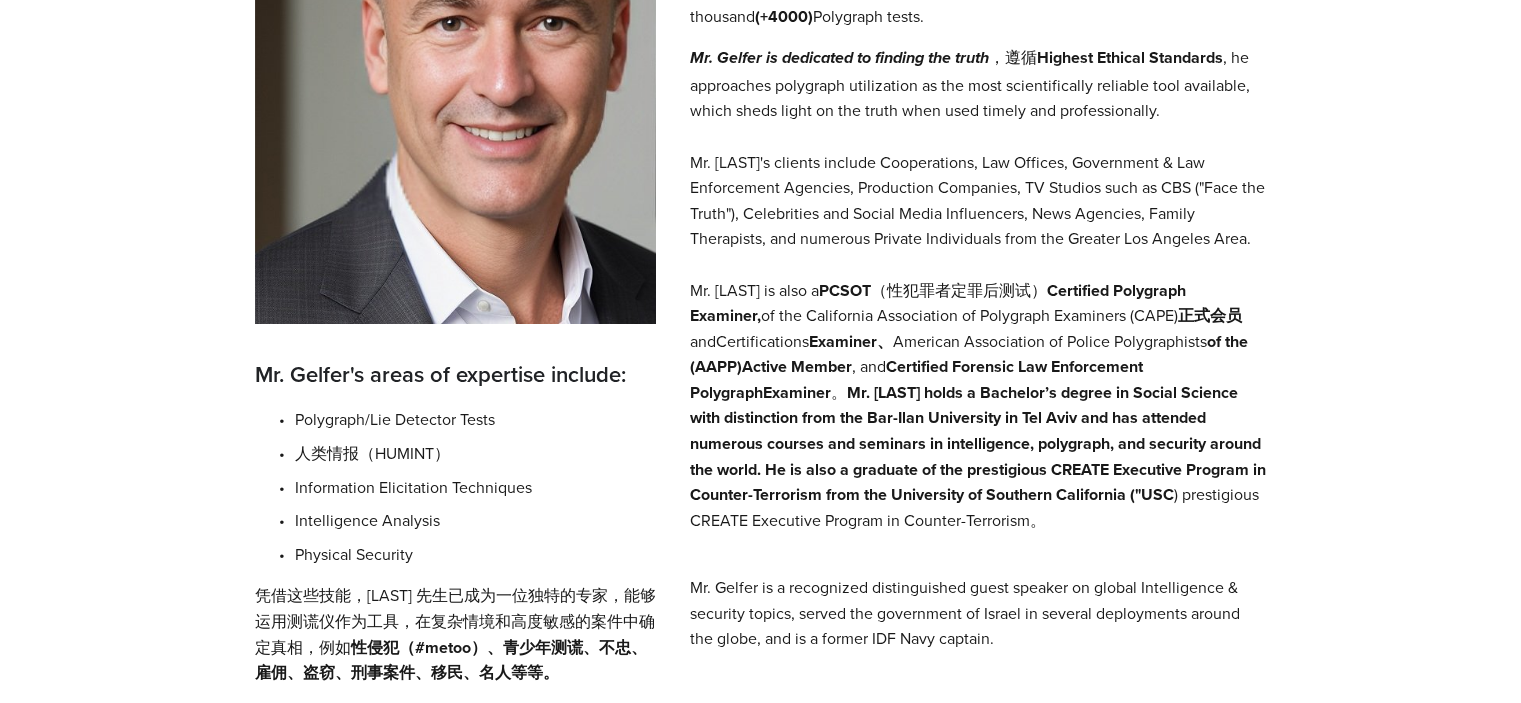 click on "测谎/测谎测试 人类情报（HUMINT） 信息获取技术 情报分析 物理安全" at bounding box center [456, 487] 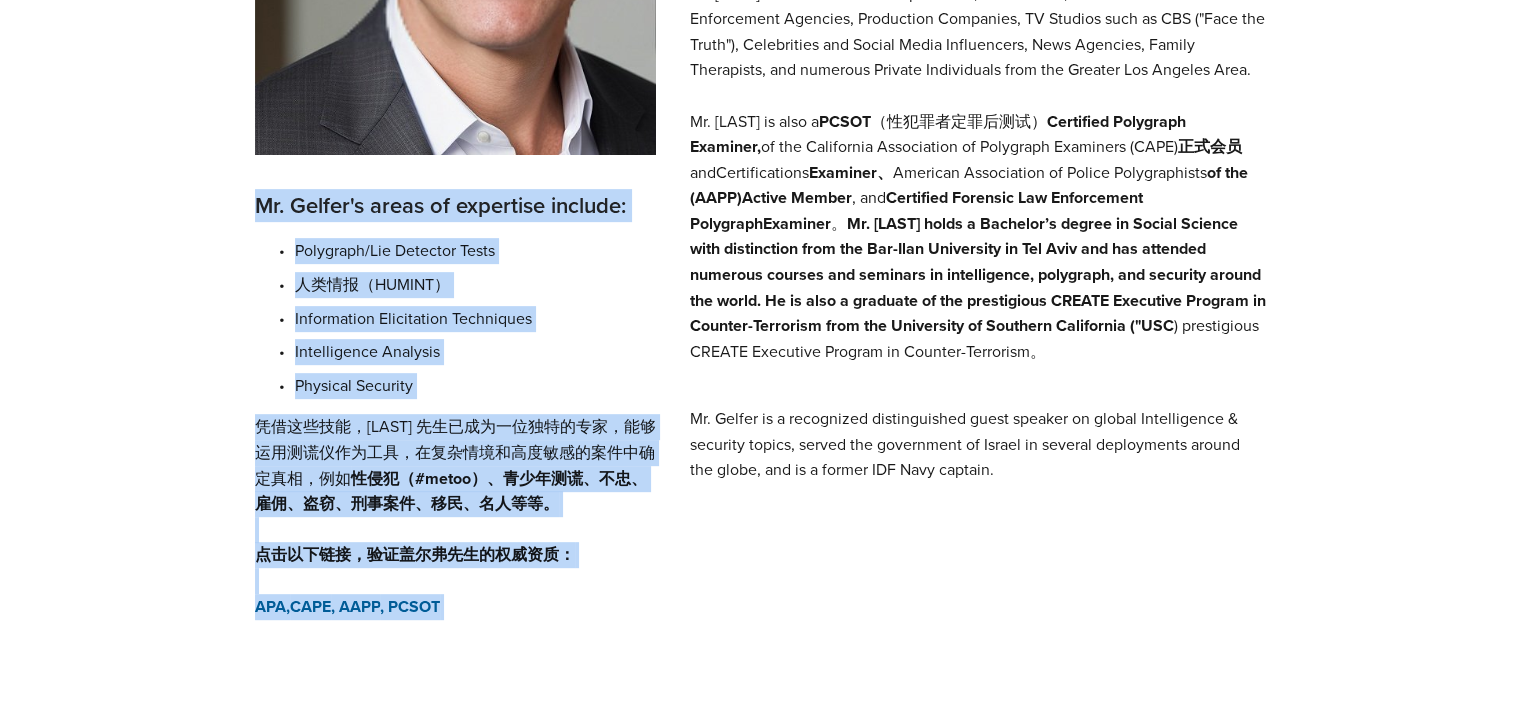 scroll, scrollTop: 900, scrollLeft: 0, axis: vertical 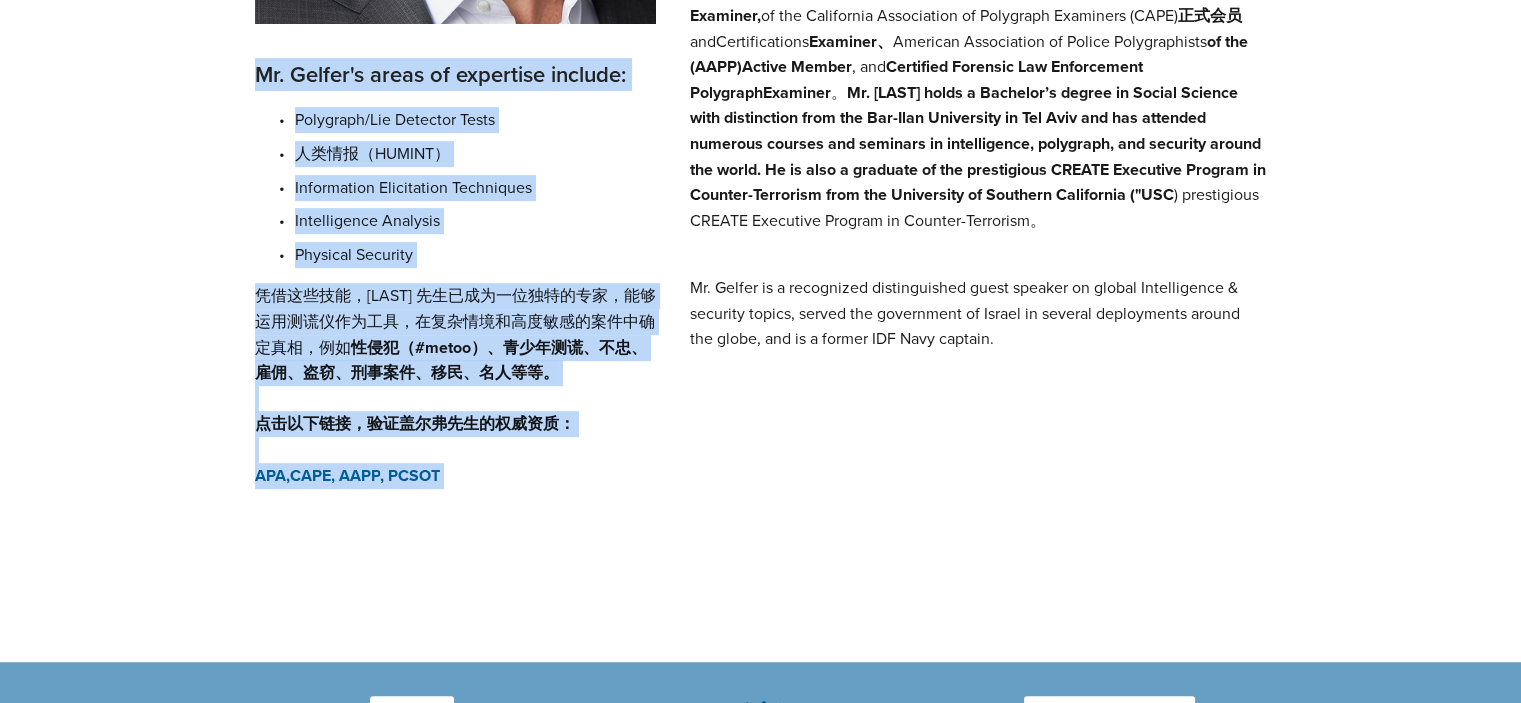 drag, startPoint x: 236, startPoint y: 374, endPoint x: 515, endPoint y: 494, distance: 303.71204 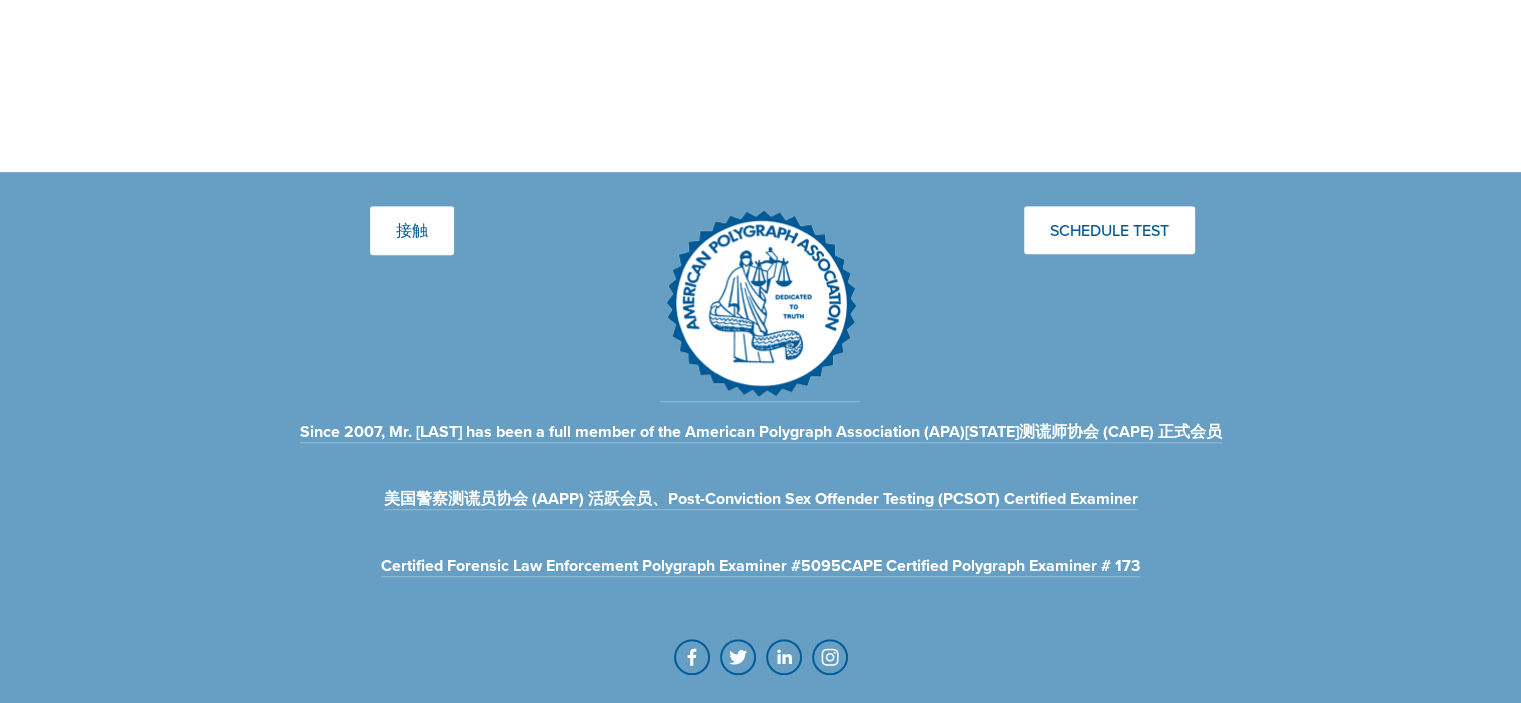scroll, scrollTop: 1400, scrollLeft: 0, axis: vertical 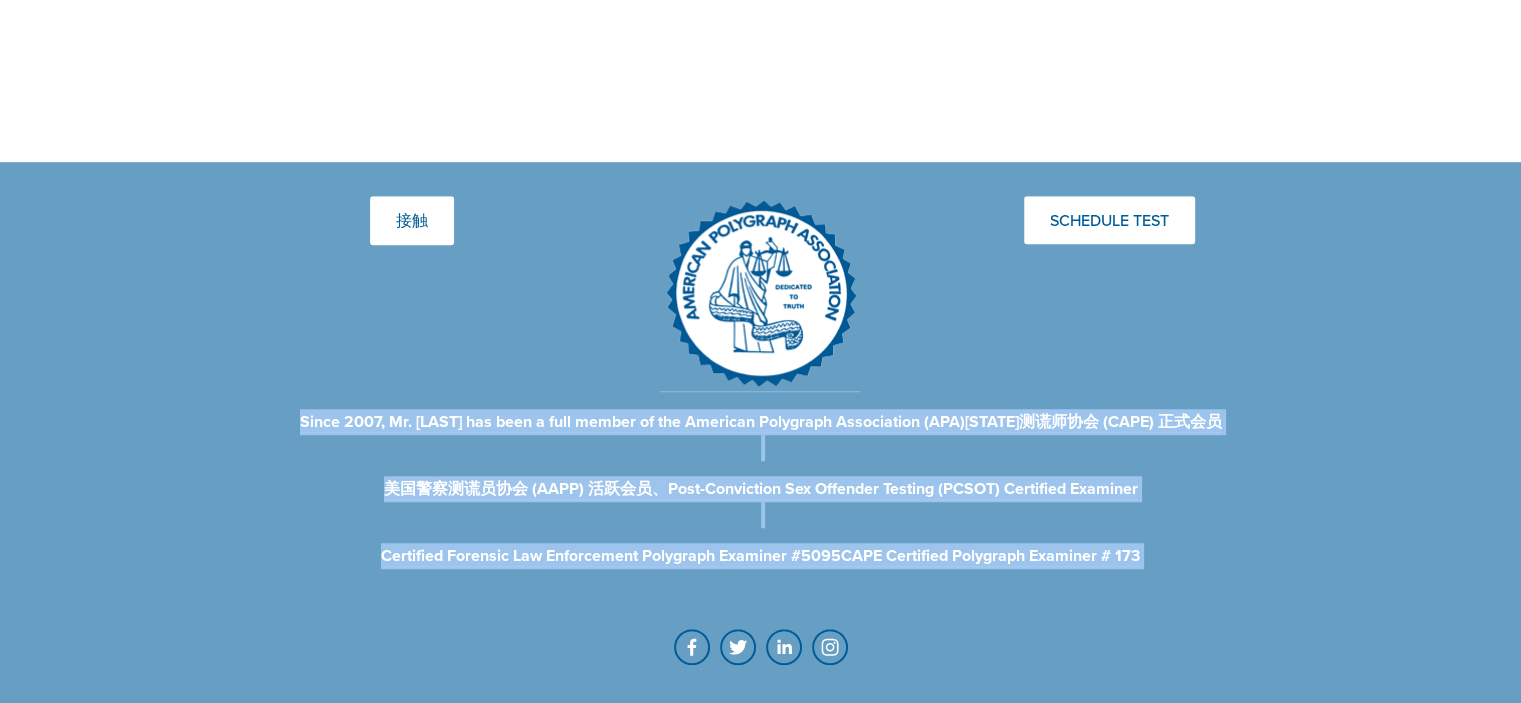 drag, startPoint x: 444, startPoint y: 409, endPoint x: 1016, endPoint y: 577, distance: 596.1611 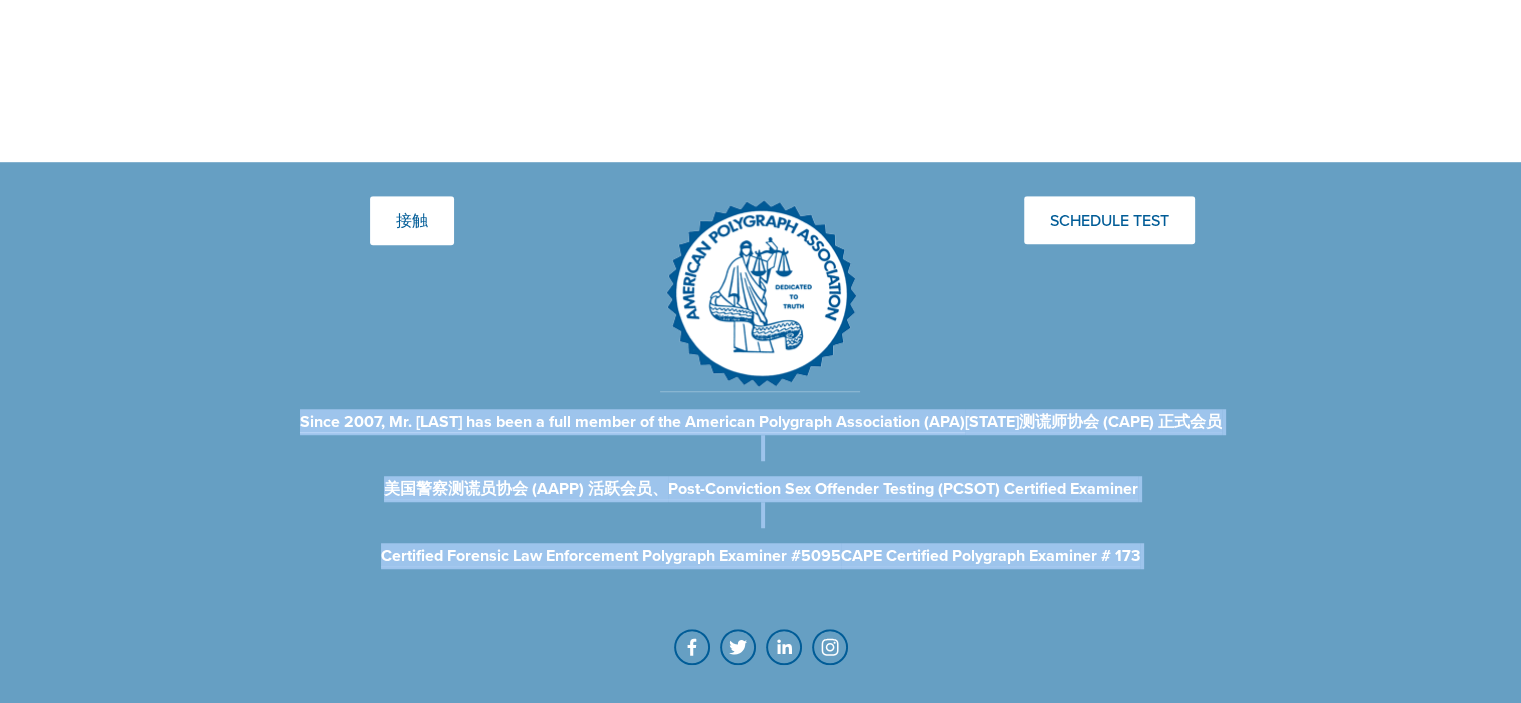 copy on "自 2007 年起成为美国测谎协会 (APA) 正式会员 加州测谎师协会 (CAPE) 正式会员 美国警察测谎员协会 (AAPP) 活跃会员、 定罪后性犯罪者测试 (PCSOT) 认证审查员 认证法医执法测谎仪检验员 #5095  CAPE 认证测谎仪检验员 # 173" 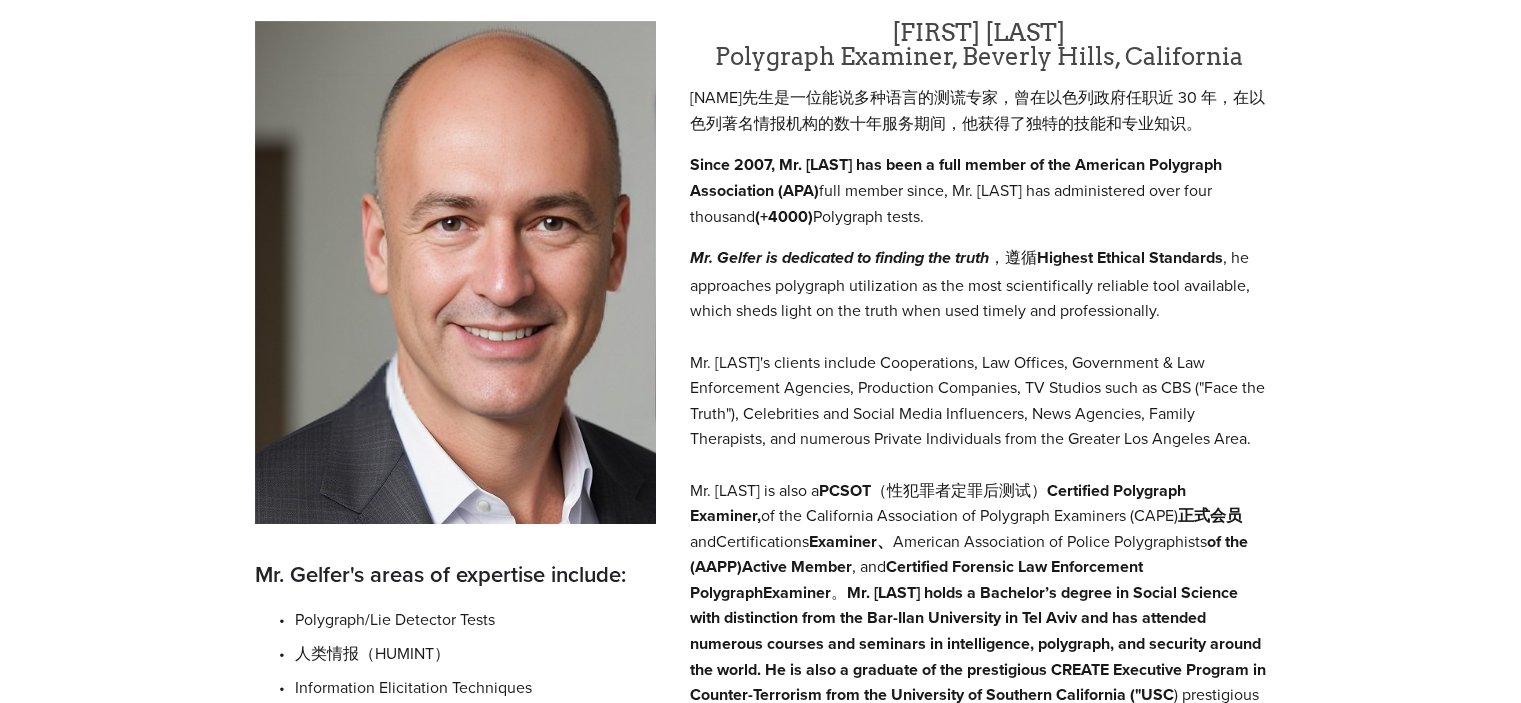 scroll, scrollTop: 0, scrollLeft: 0, axis: both 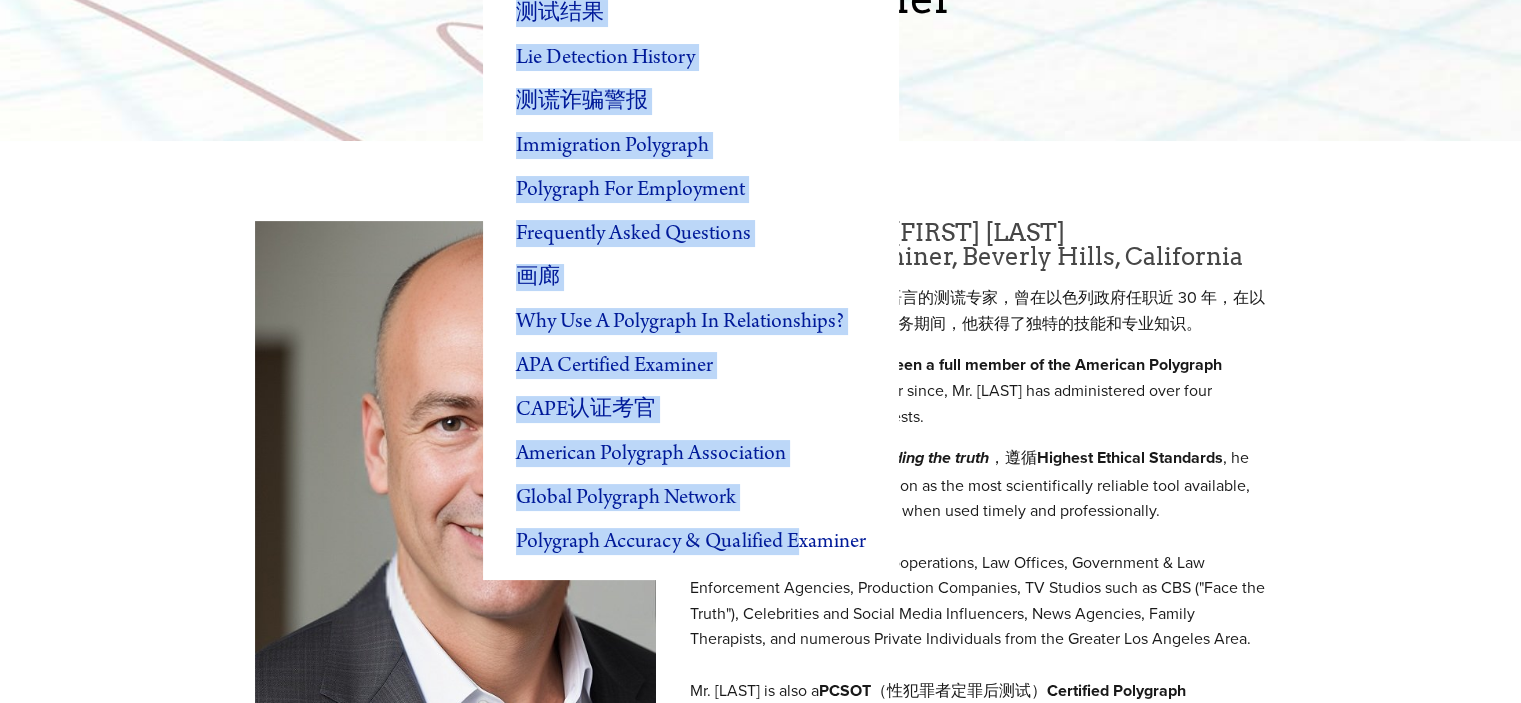 drag, startPoint x: 534, startPoint y: 67, endPoint x: 784, endPoint y: 567, distance: 559.01697 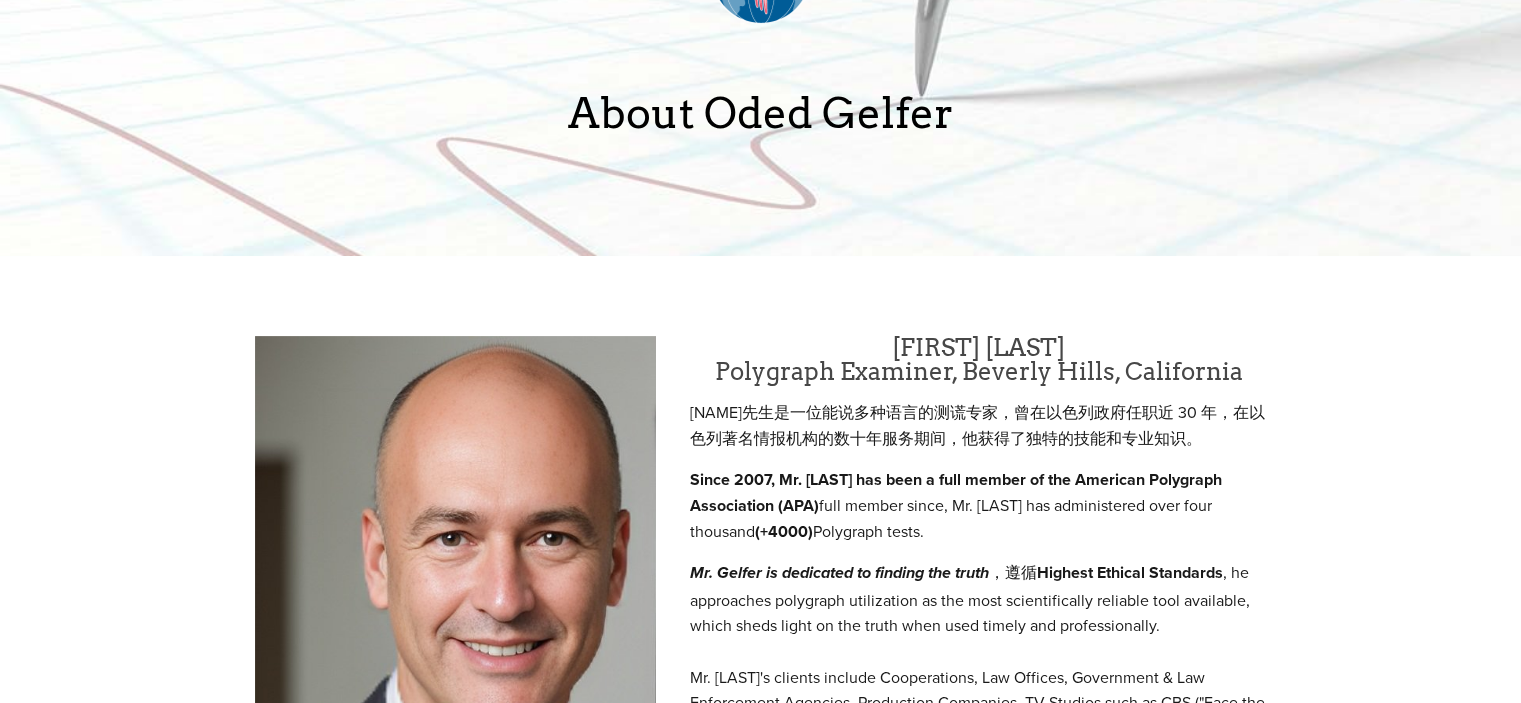 scroll, scrollTop: 0, scrollLeft: 0, axis: both 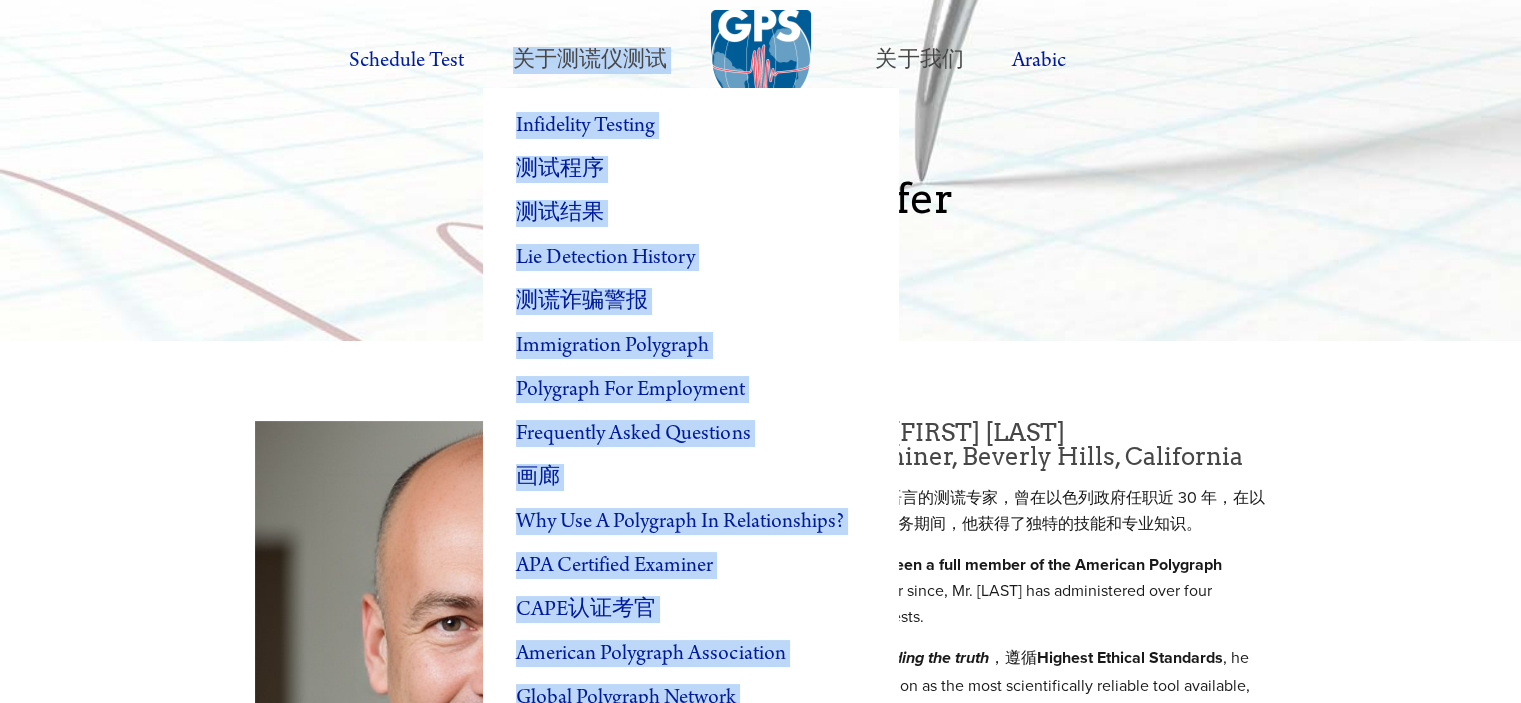 copy on "关于测谎仪测试
不忠测试
测试程序
测试结果
测谎历史
测谎诈骗警报
移民测谎仪
就业测谎仪
常问问题
画廊
为什么要在人际关系中使用测谎仪？
APA认证审查员
CAPE认证考官
美国测谎协会
全球测谎网络
测谎仪准确性和合格的测谎员" 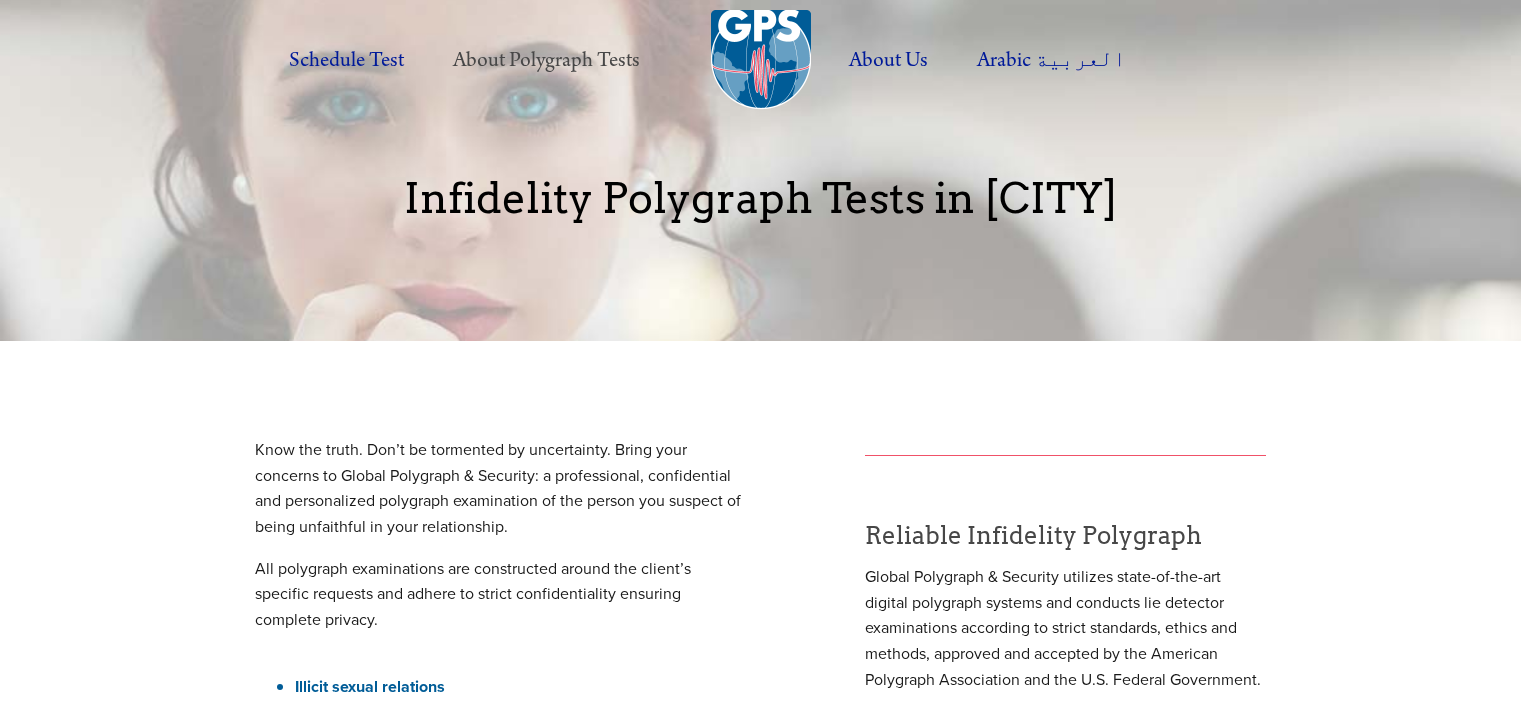 scroll, scrollTop: 0, scrollLeft: 0, axis: both 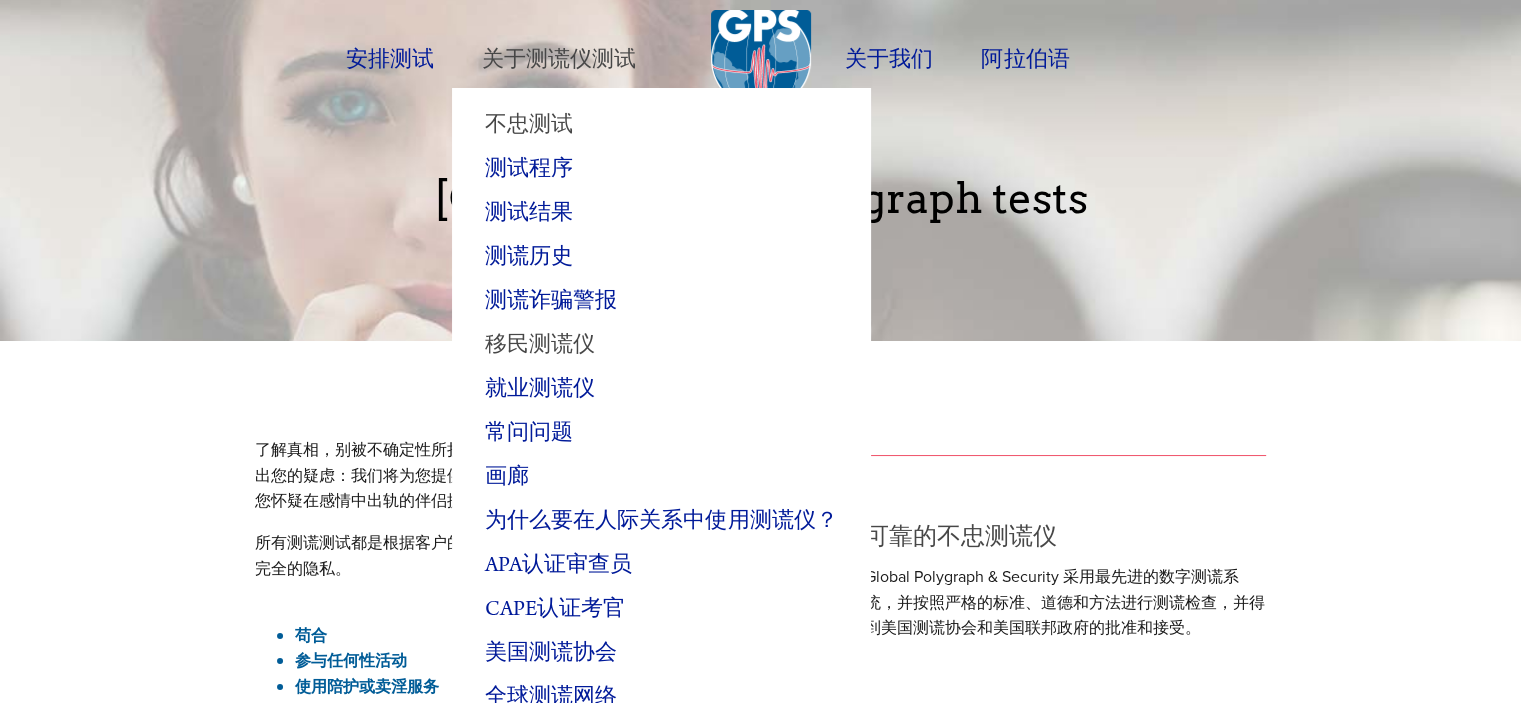 click on "移民测谎仪" at bounding box center (540, 345) 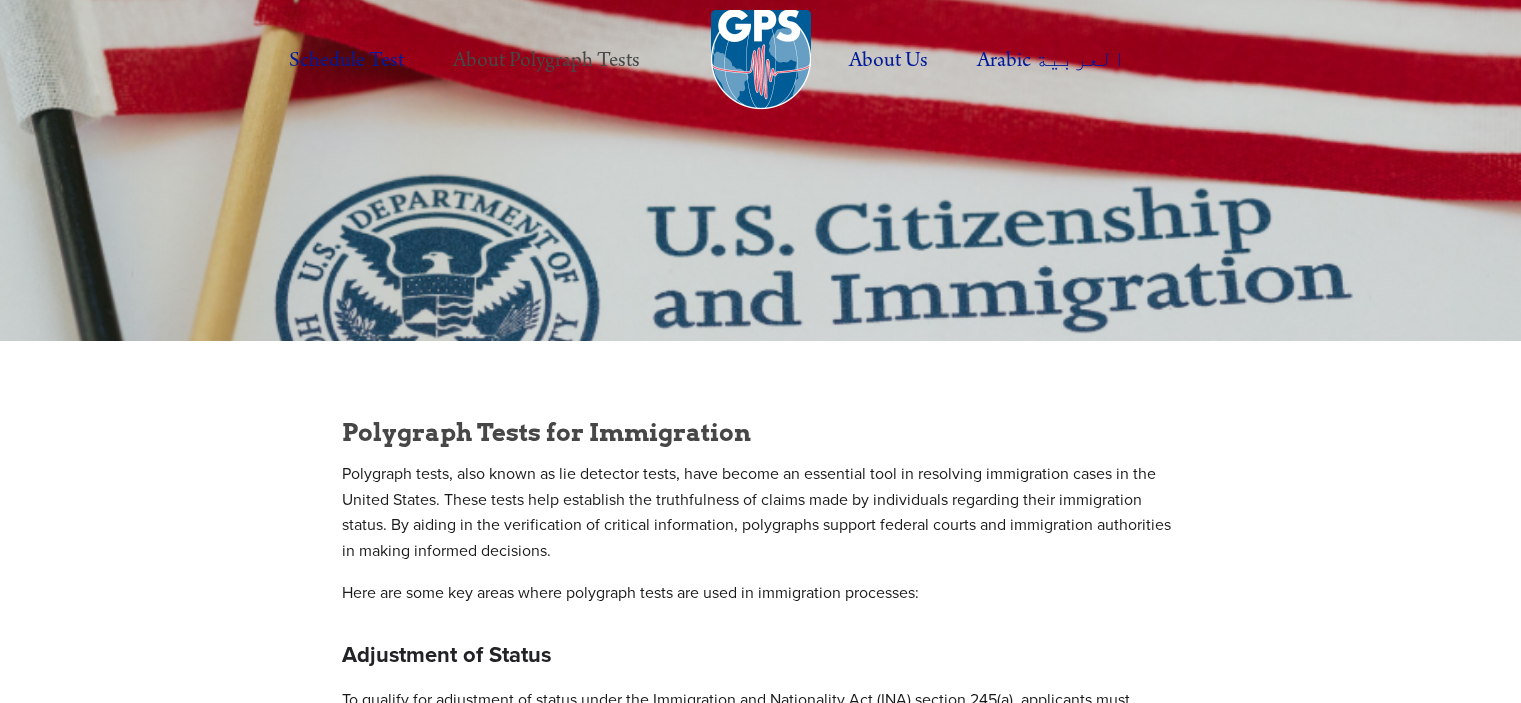 scroll, scrollTop: 0, scrollLeft: 0, axis: both 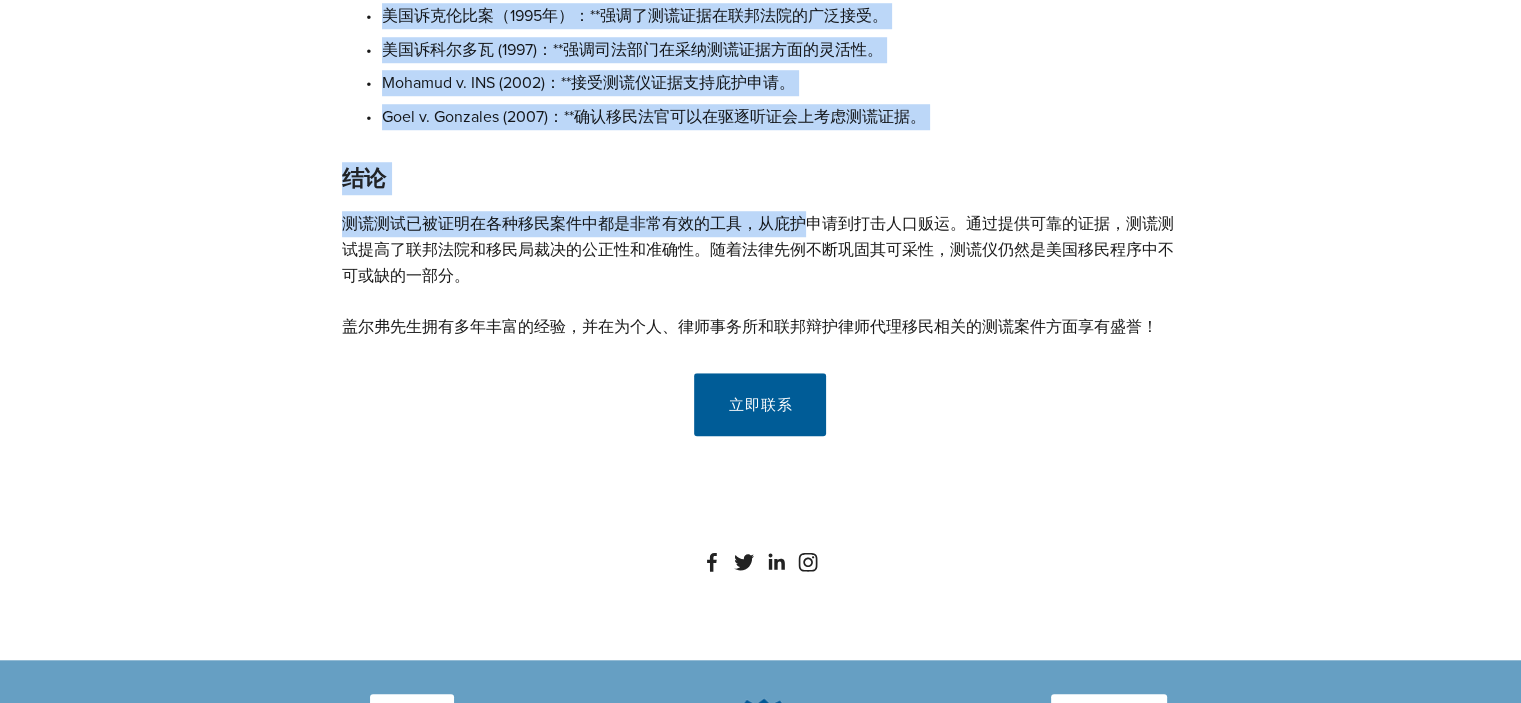 drag, startPoint x: 333, startPoint y: 323, endPoint x: 869, endPoint y: 420, distance: 544.70636 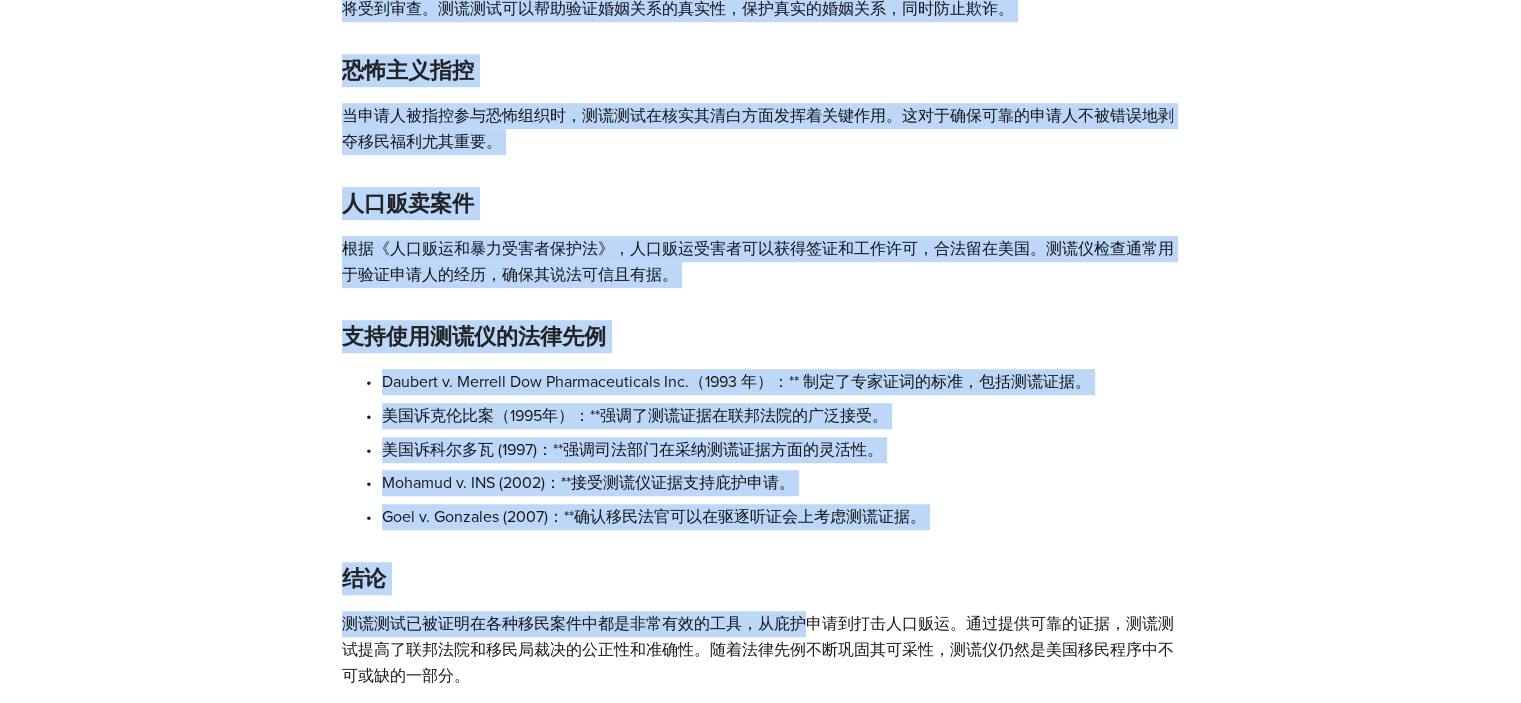 click on "移民测谎测试 测谎测试，又称测谎仪测试，已成为解决美国移民案件的重要工具。这些测试有助于确定个人关于其移民身份的陈述的真实性。测谎仪通过协助核实关键信息，支持联邦法院和移民当局做出明智的决定。 以下是移民过程中使用测谎测试的一些关键领域： 身份调整 根据《移民和国籍法》（INA）第245(a)条，申请人必须证明其已 “接受检查并获准入境或获准假释” 进入美国，才能获得调整身份的资格。测谎测试可以帮助核实个人入境程序的合规性，即使移民局没有进行过具体的问询。   根据《合法移民家庭平等法案》，违反移民身份规定但符合永久居留资格的个人可以支付罚款来调整身份。测谎测试可以验证其申请中的关键要素，支持其调整身份的诉求。 庇护申请 反对暴力侵害妇女法案（VAWA） 婚姻欺诈预防 恐怖主义指控 人口贩卖案件 结论" at bounding box center [761, -20] 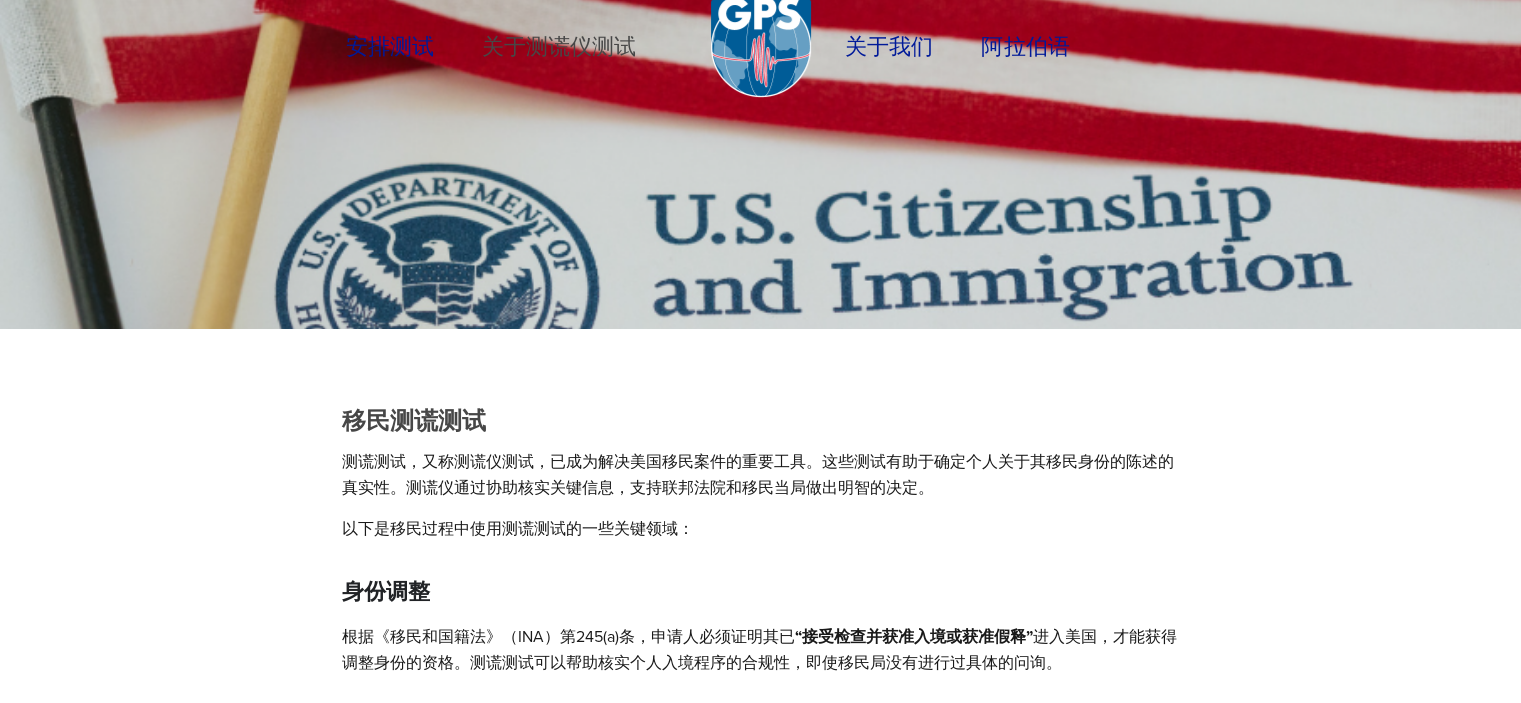 scroll, scrollTop: 0, scrollLeft: 0, axis: both 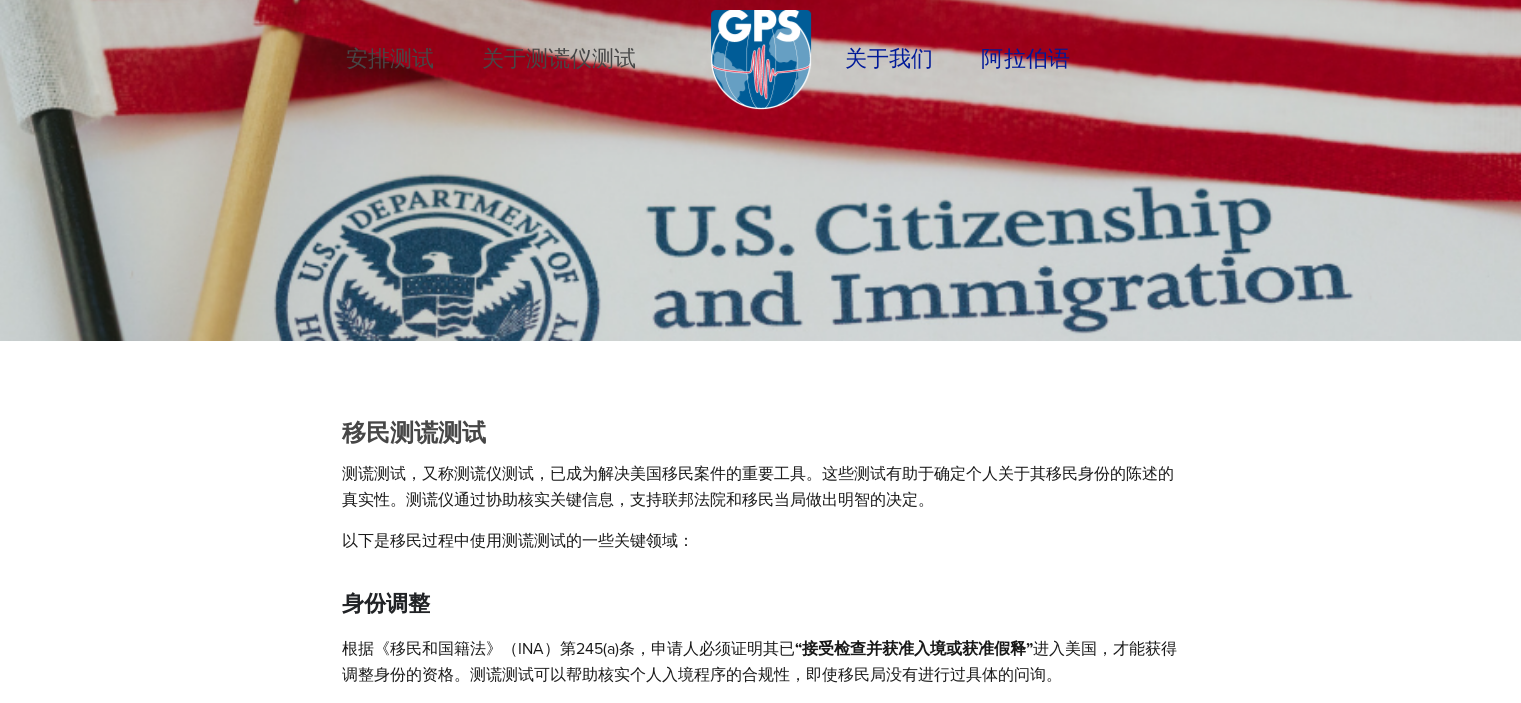 click on "安排测试" at bounding box center (390, 60) 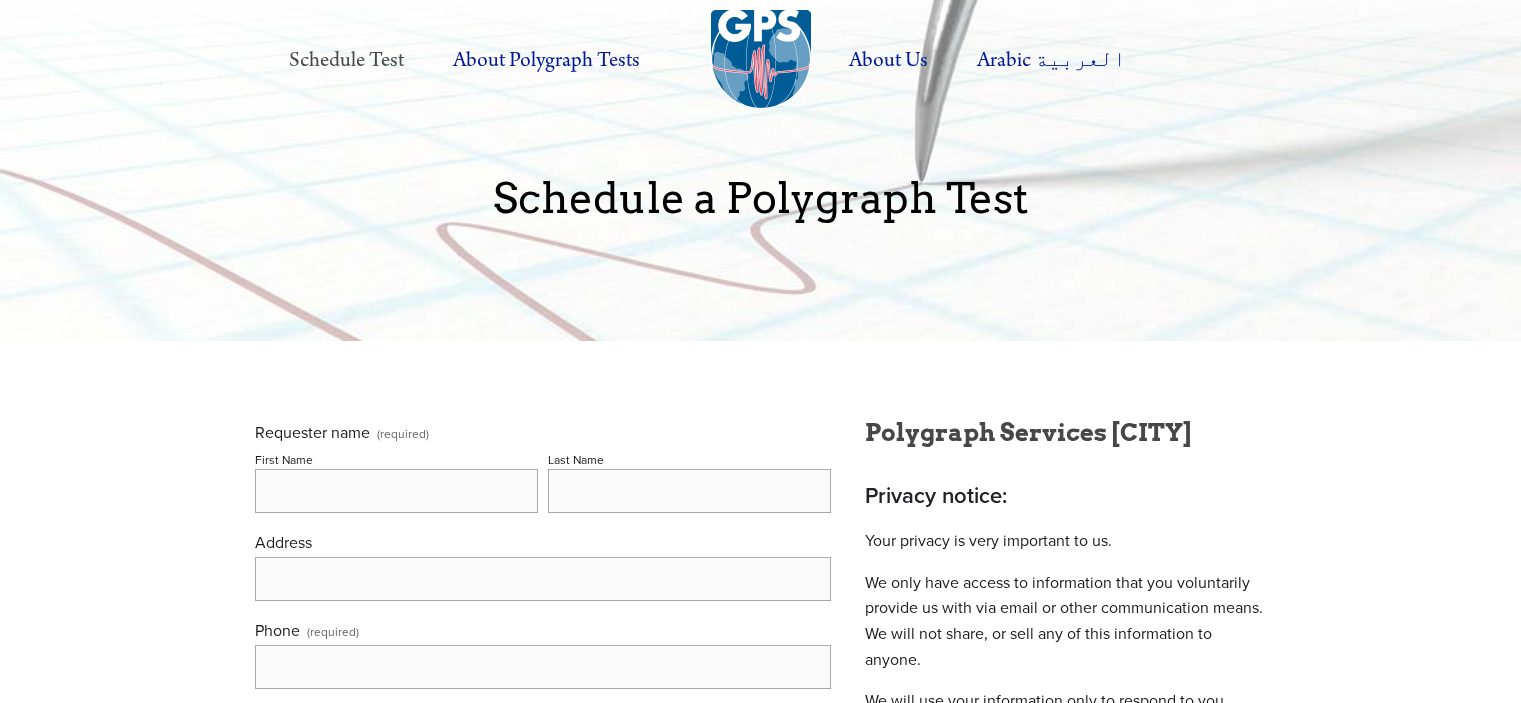 scroll, scrollTop: 0, scrollLeft: 0, axis: both 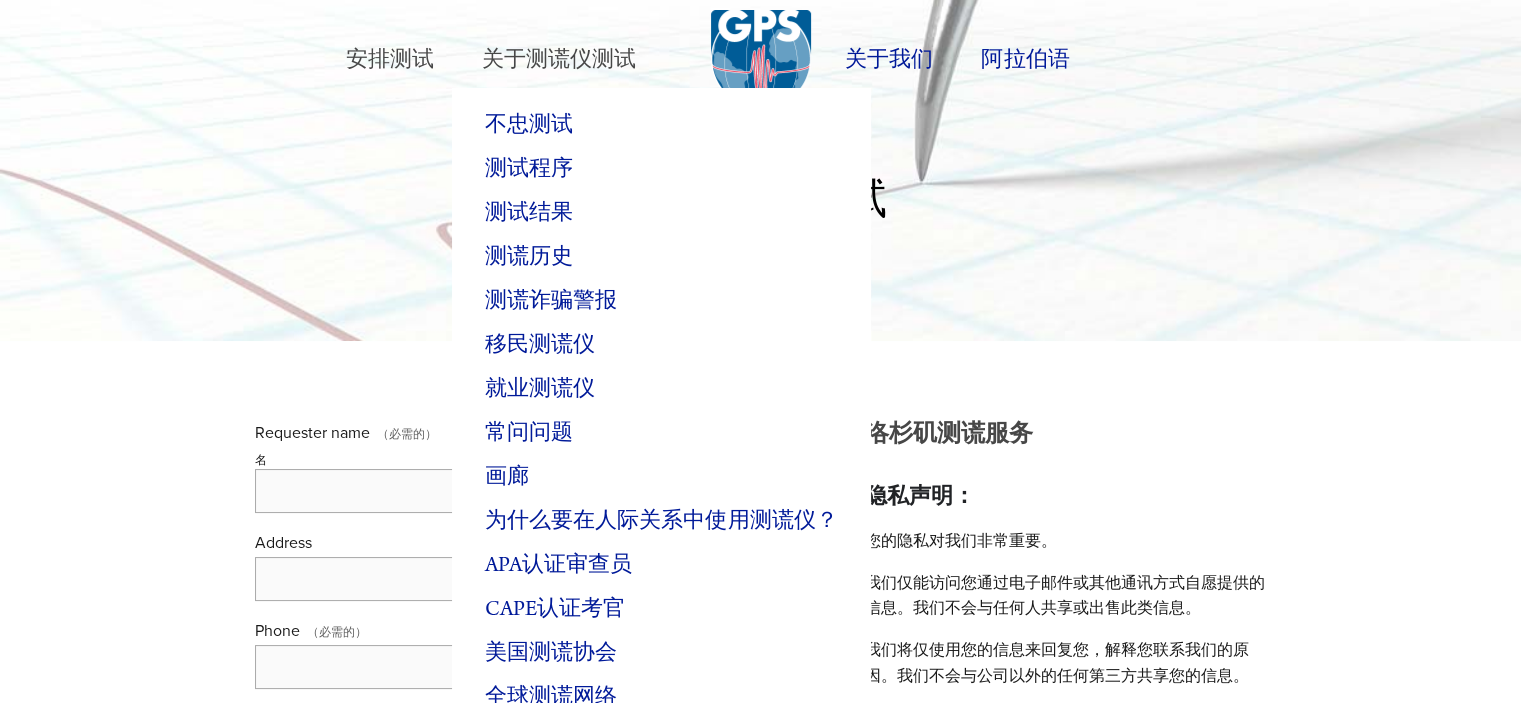 click on "关于测谎仪测试" at bounding box center (559, 60) 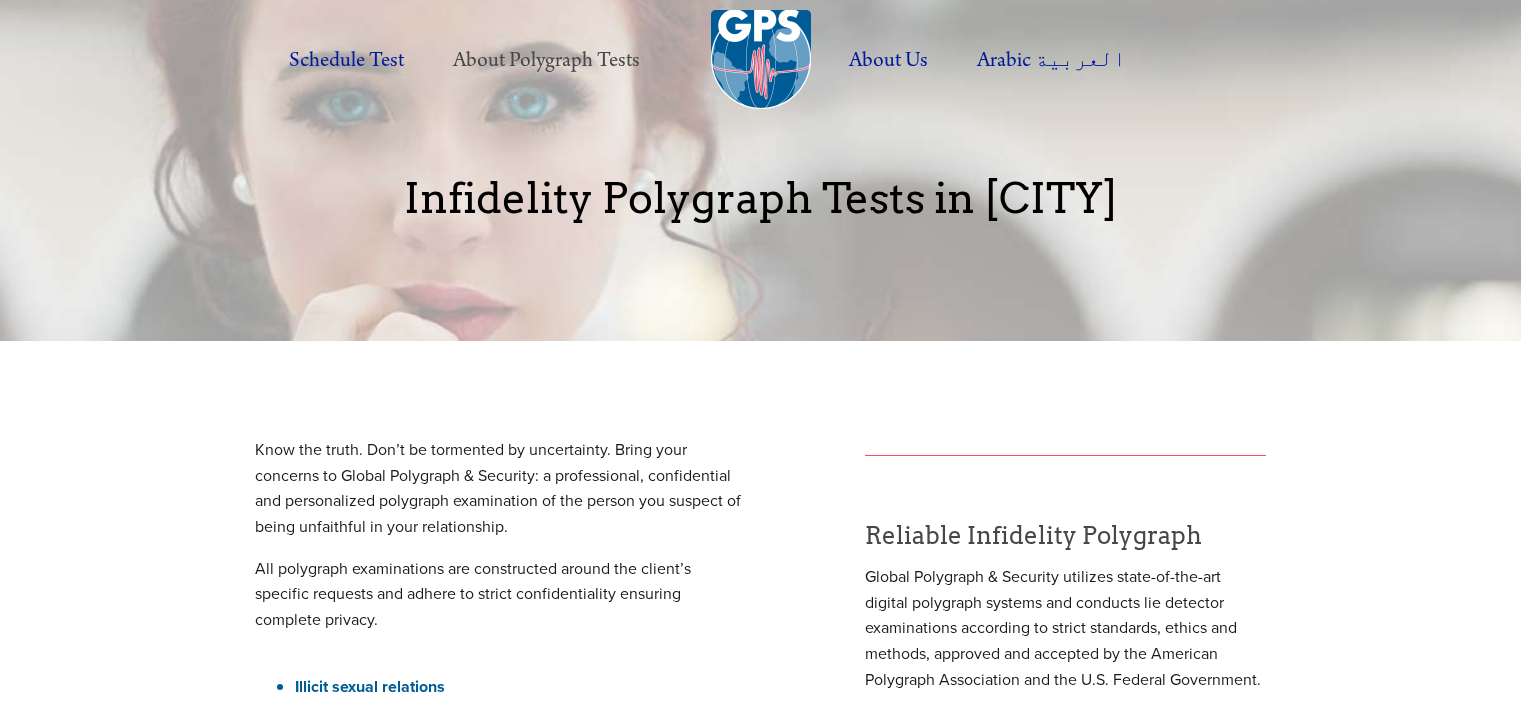 scroll, scrollTop: 0, scrollLeft: 0, axis: both 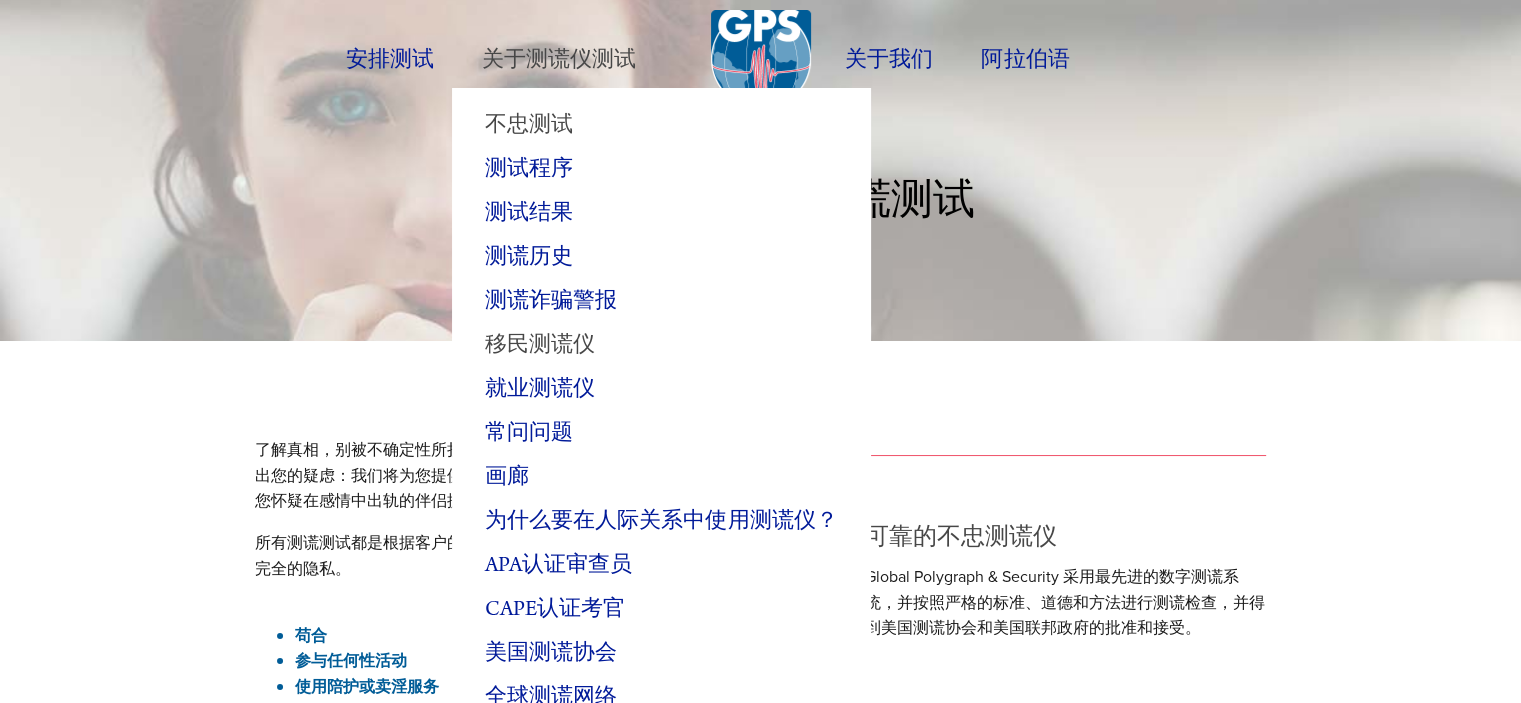 drag, startPoint x: 568, startPoint y: 347, endPoint x: 584, endPoint y: 355, distance: 17.888544 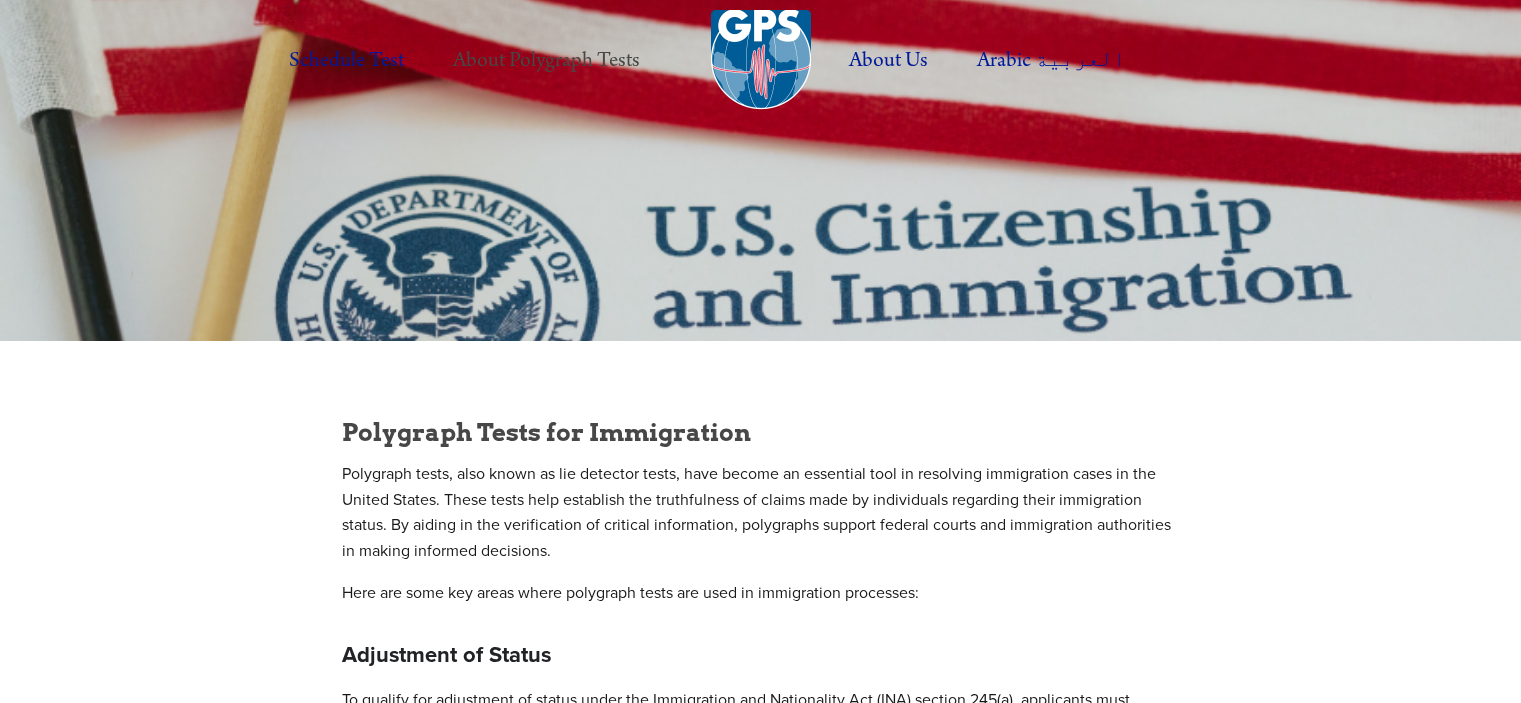 scroll, scrollTop: 0, scrollLeft: 0, axis: both 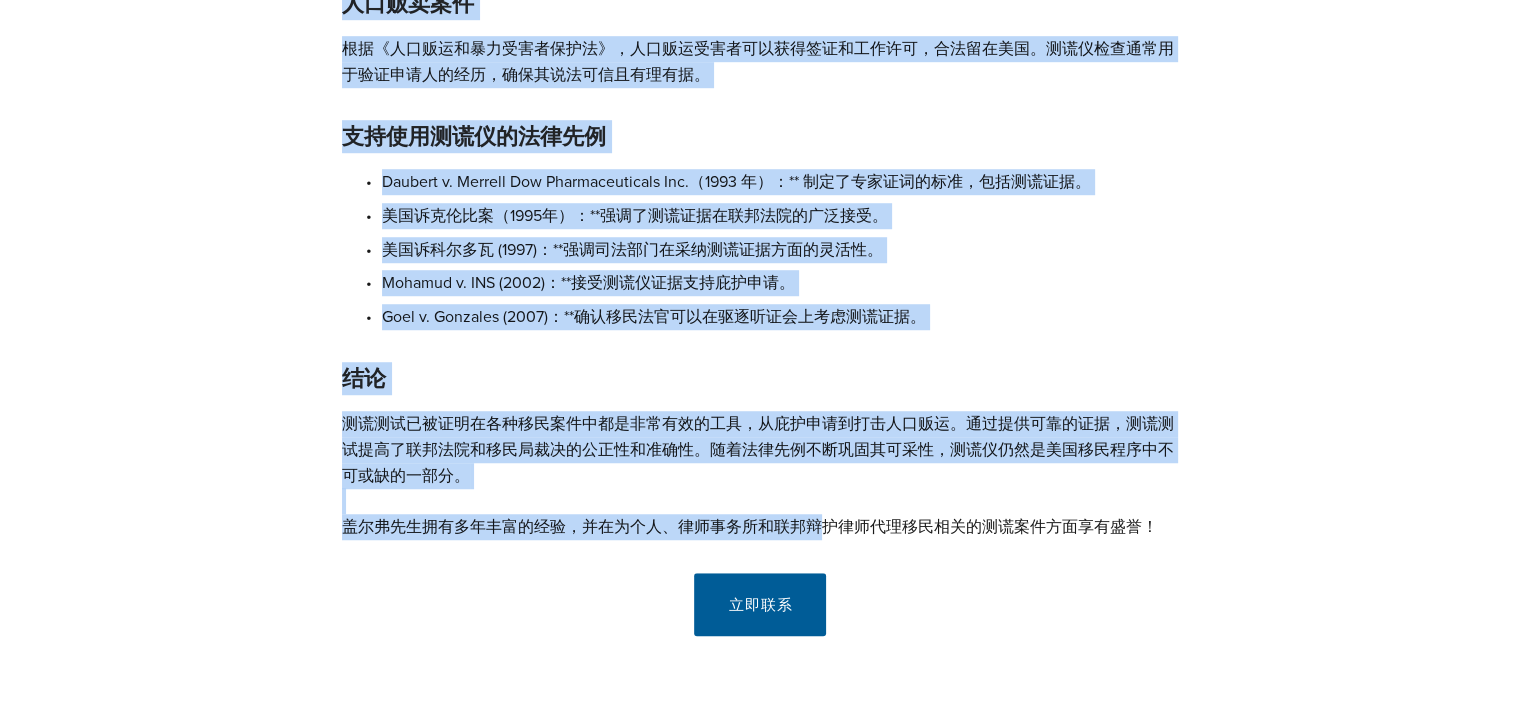 drag, startPoint x: 322, startPoint y: 433, endPoint x: 652, endPoint y: 220, distance: 392.77094 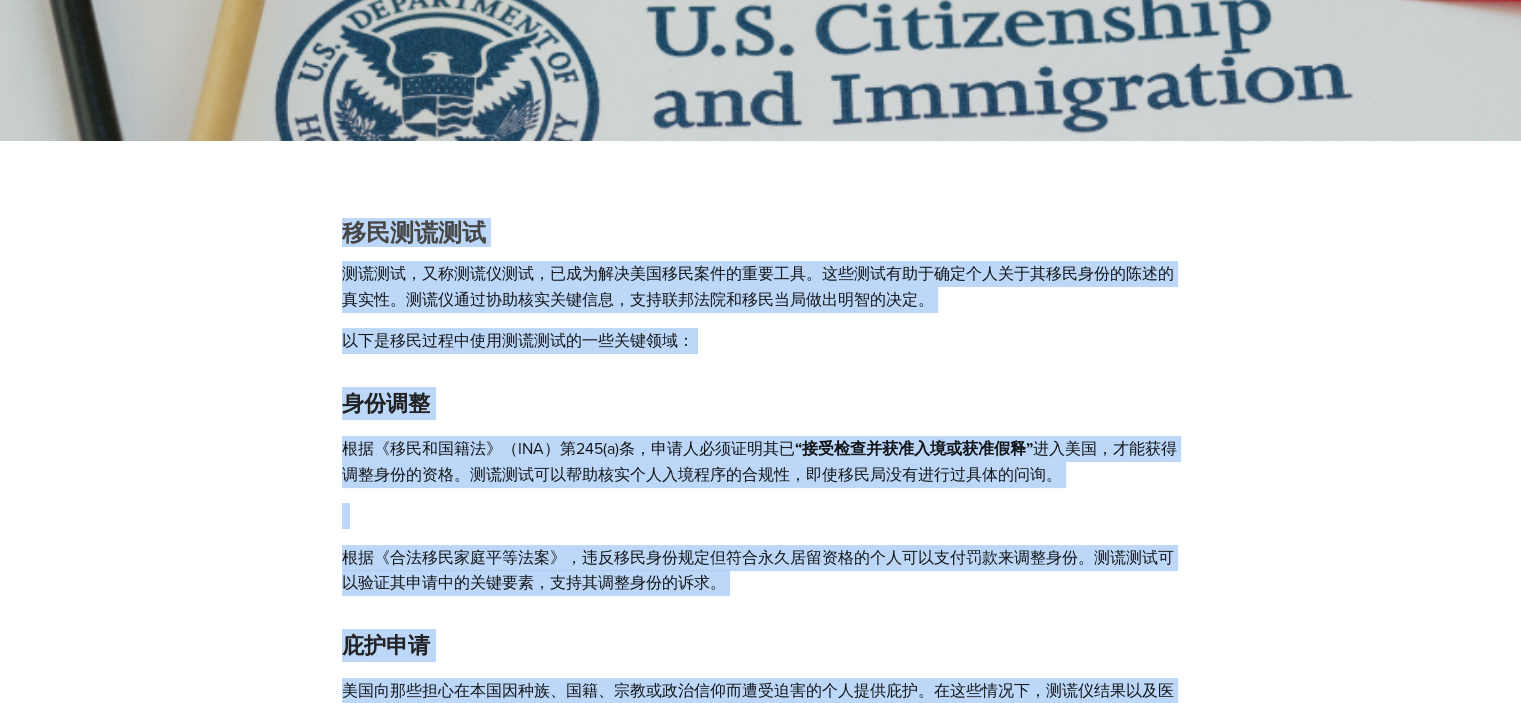 scroll, scrollTop: 0, scrollLeft: 0, axis: both 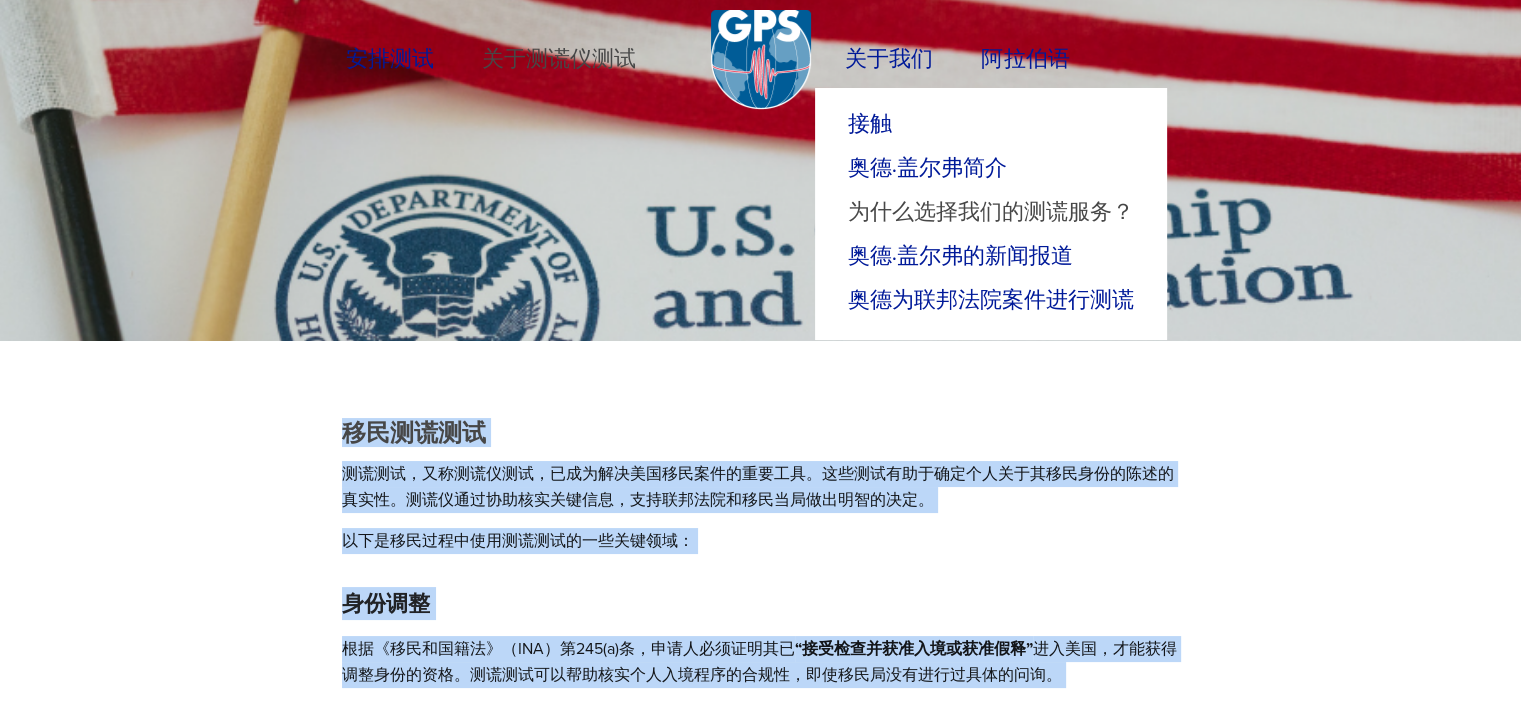 click on "为什么选择我们的测谎服务？" at bounding box center [991, 213] 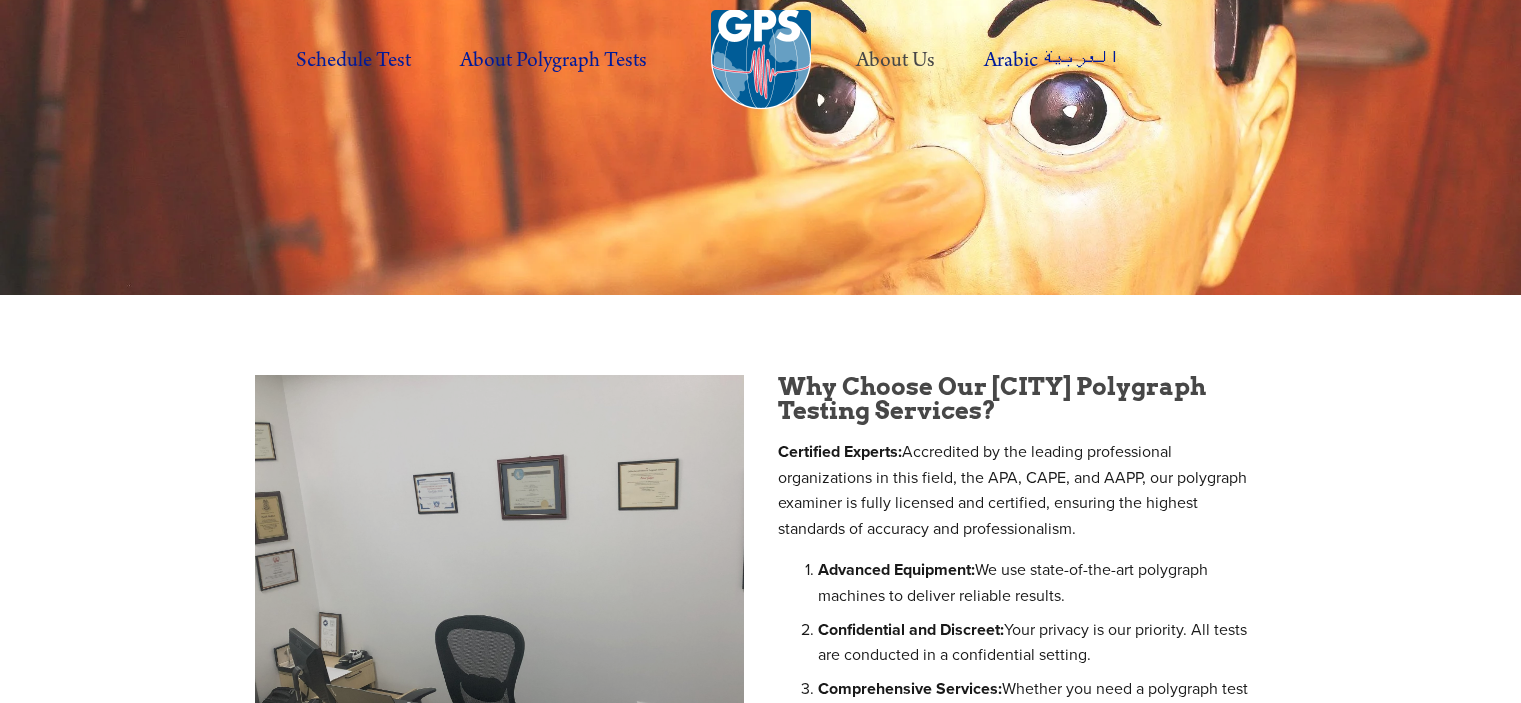 scroll, scrollTop: 0, scrollLeft: 0, axis: both 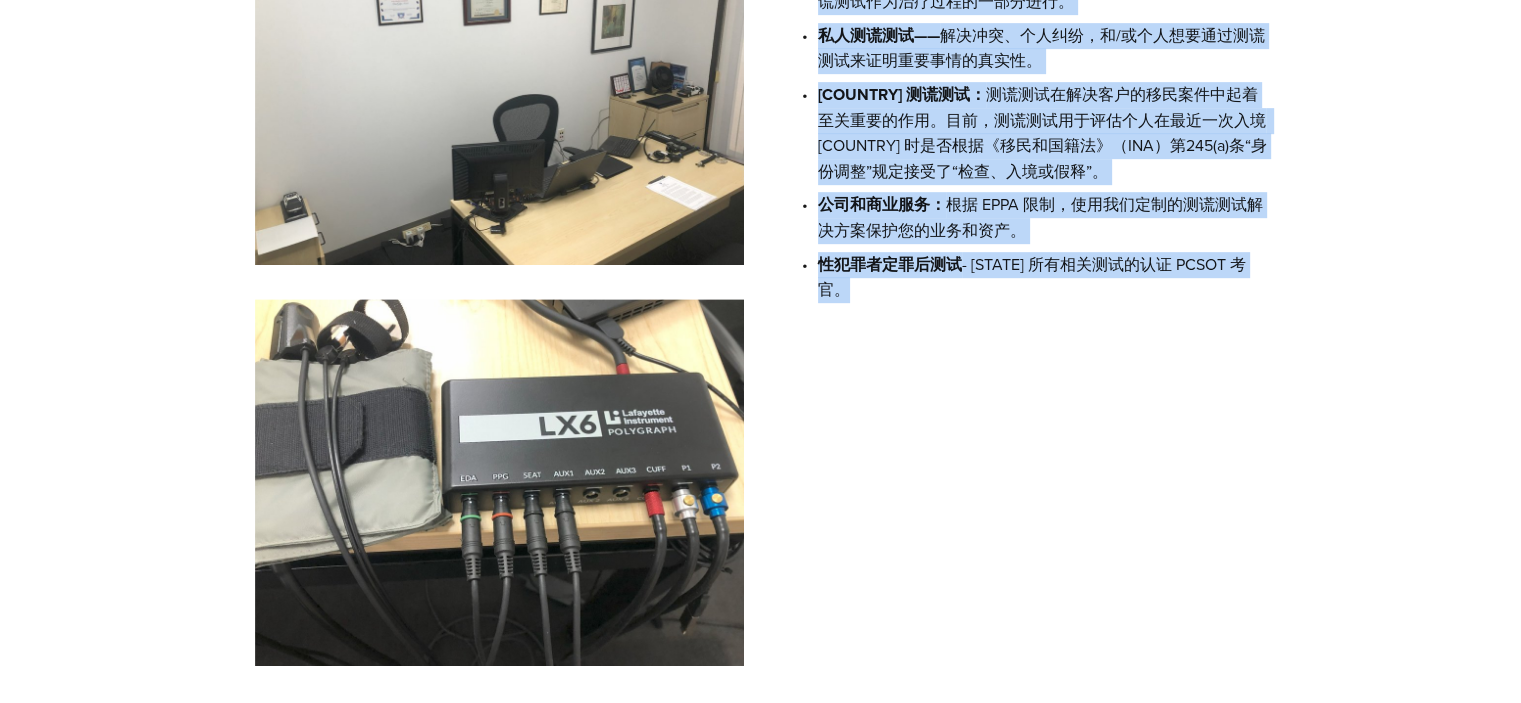 drag, startPoint x: 773, startPoint y: 276, endPoint x: 1163, endPoint y: 445, distance: 425.04236 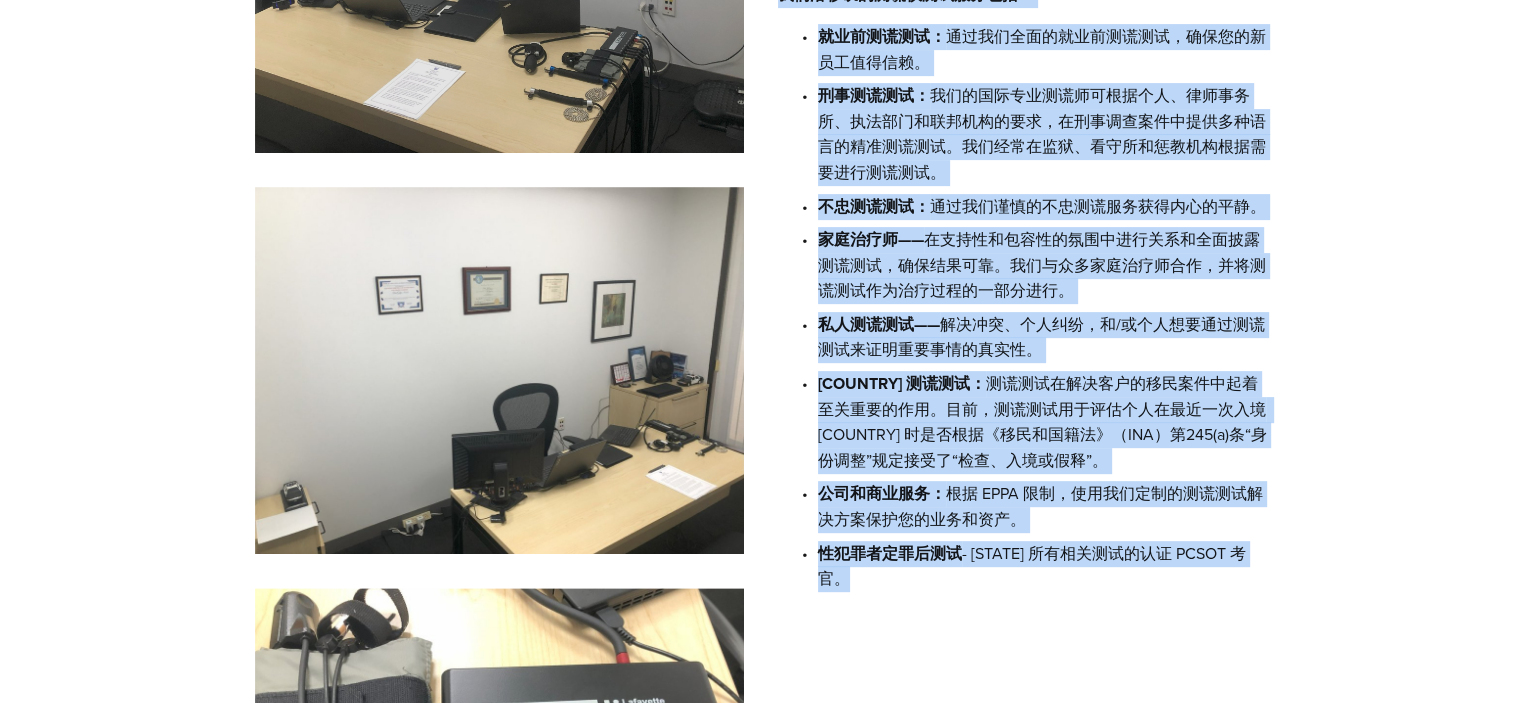 scroll, scrollTop: 700, scrollLeft: 0, axis: vertical 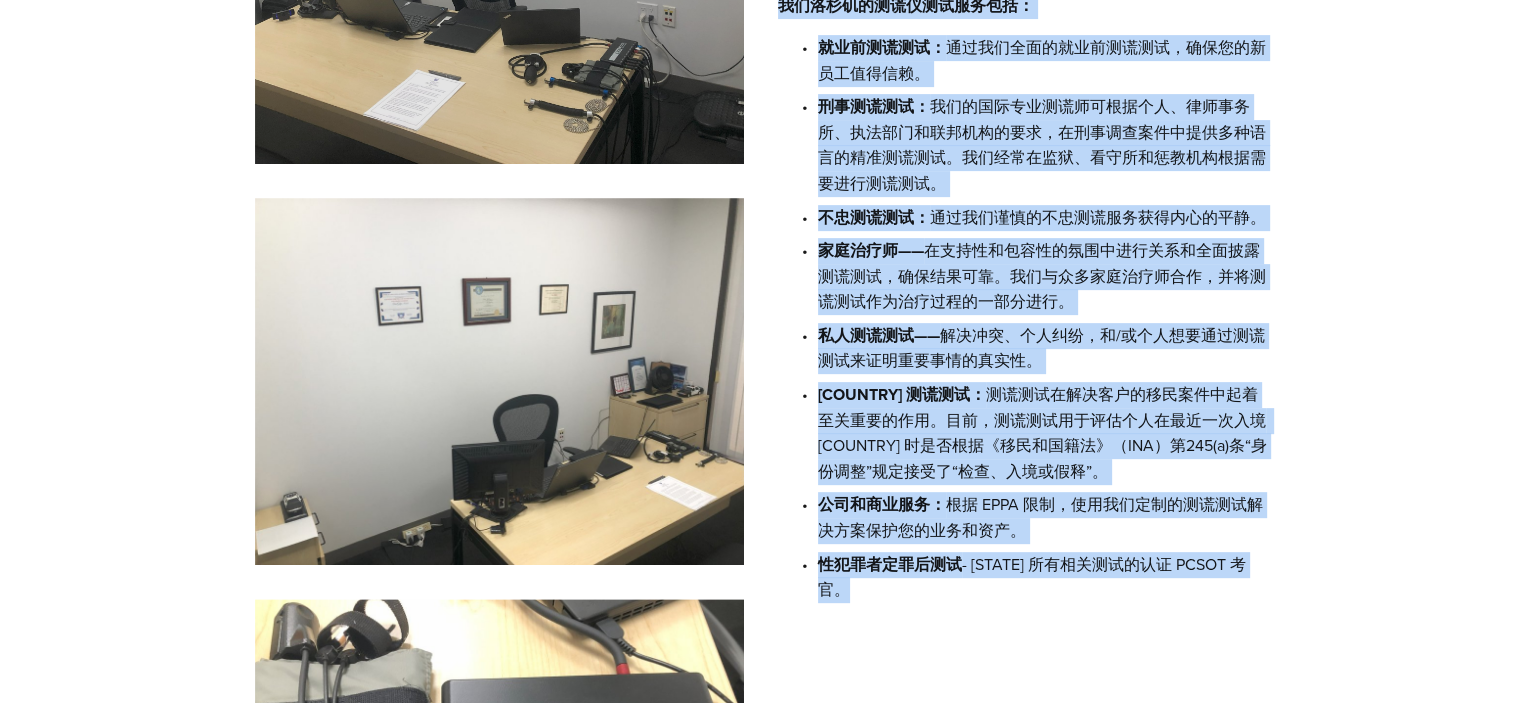 copy on "loremipsumdolorsi？ amet： consecteturadipiscinge SED、DOEI t INCI utl，etdolorema，aliquaenimadmi。 venia： quisnostrudexercita。 ullam： laborisnisia。exeacommodoco。 duisa： irureinrepre、voluptatevelitess，cillumfugiatnullaparia。 excepteursintoc： cupidat： nonproidentsun，culpaquioff。 deseru： mollitanimidest、labor、perspiciatis，undeomnisistenatuserr。volupta、accusantiumdolorem。 laudan： totamremaperiameaque。 ipsaq—— abilloinventoreveritatisq，archit。beataevitaed，explicabonemoenimi。 quiavo—— aspe、auto，f/consequunturmagnidolor。 eosrat： sequinesciuntnequeporroq。do，adipiscinumquameiusmodit《incidu》（MAG）q530(e)m“solu”nobis“el、optio”。 cumquen： im QUOP fa，possimusassumendarepelle。 temporibu - autemquibusdamo DEBIT re。..." 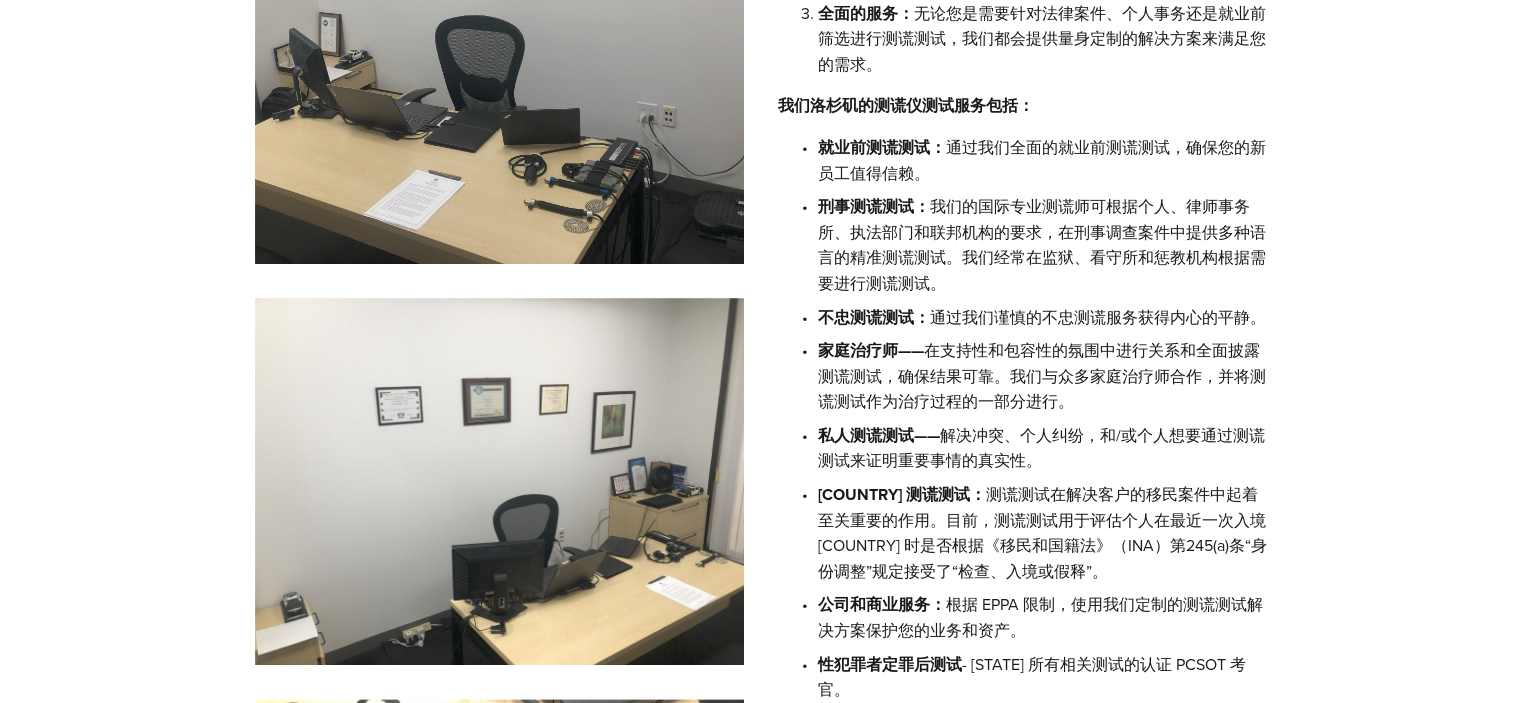 scroll, scrollTop: 500, scrollLeft: 0, axis: vertical 